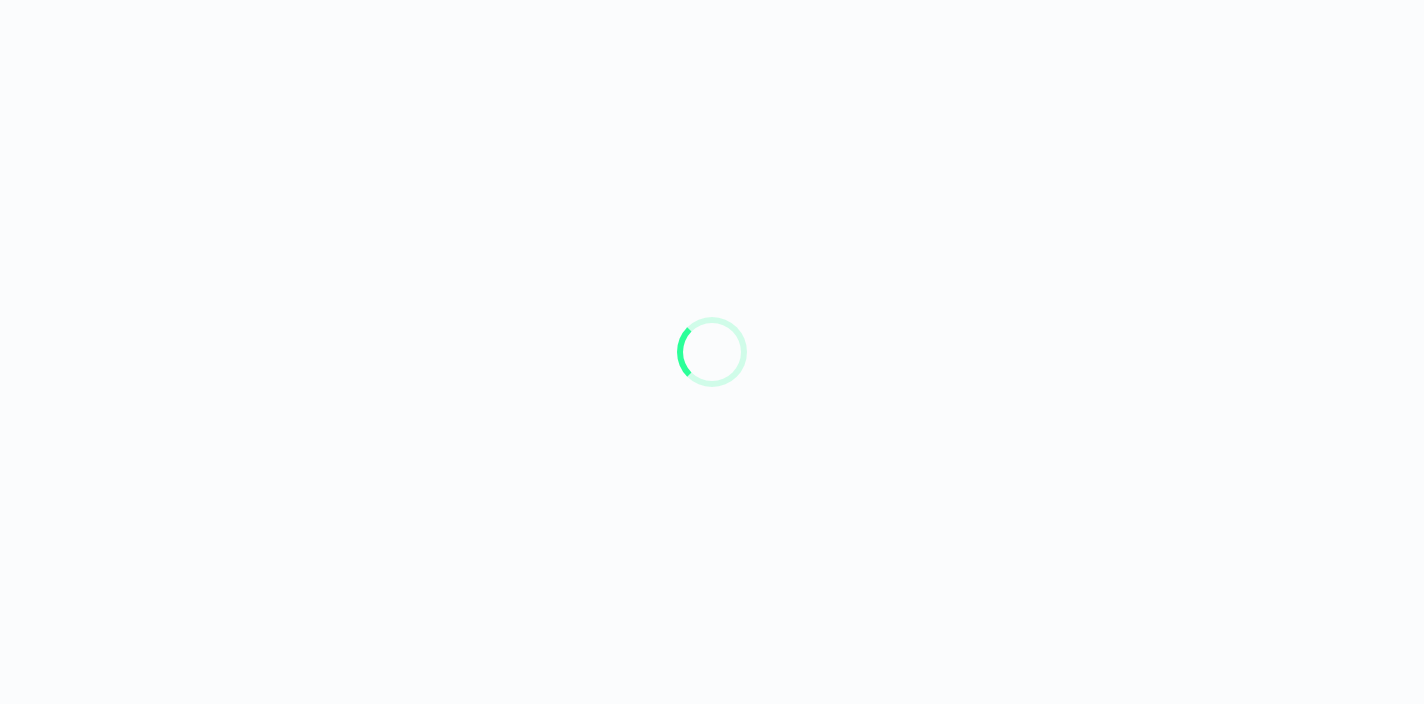 scroll, scrollTop: 0, scrollLeft: 0, axis: both 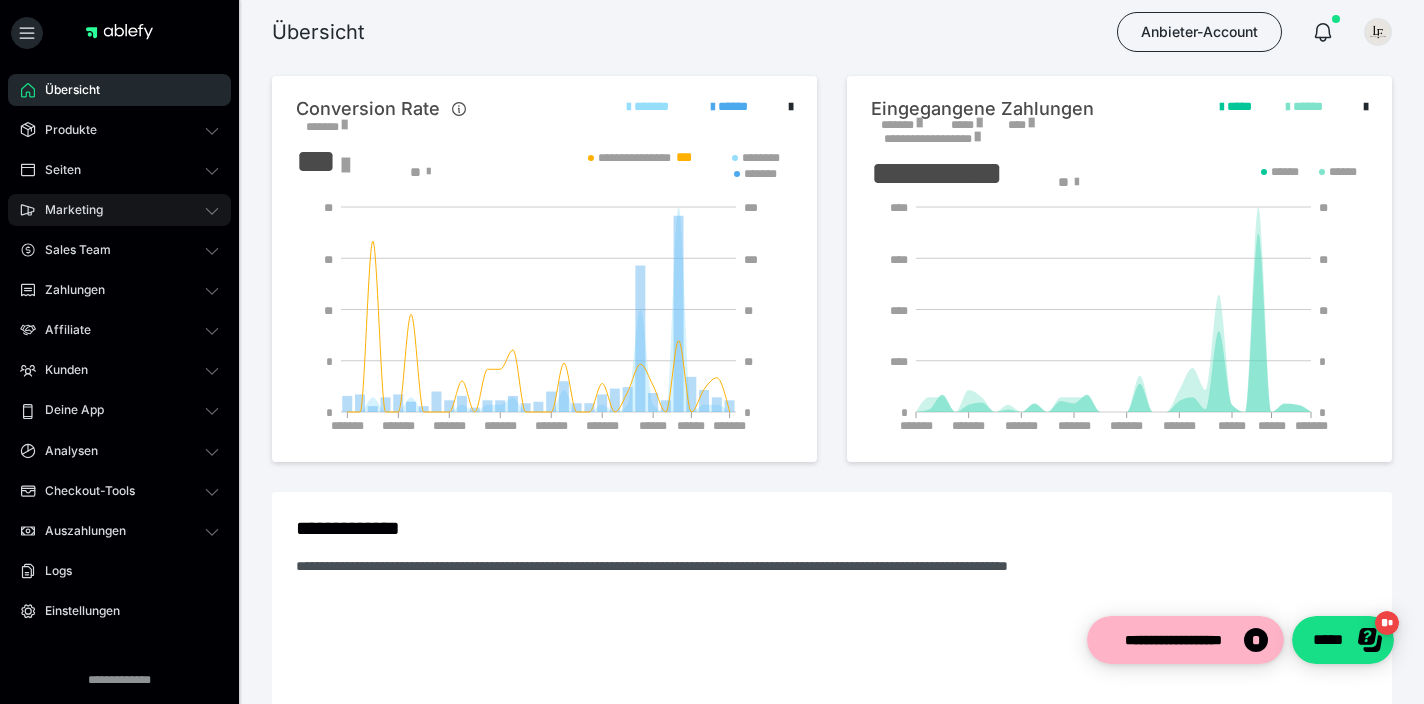 click on "Marketing" at bounding box center (67, 210) 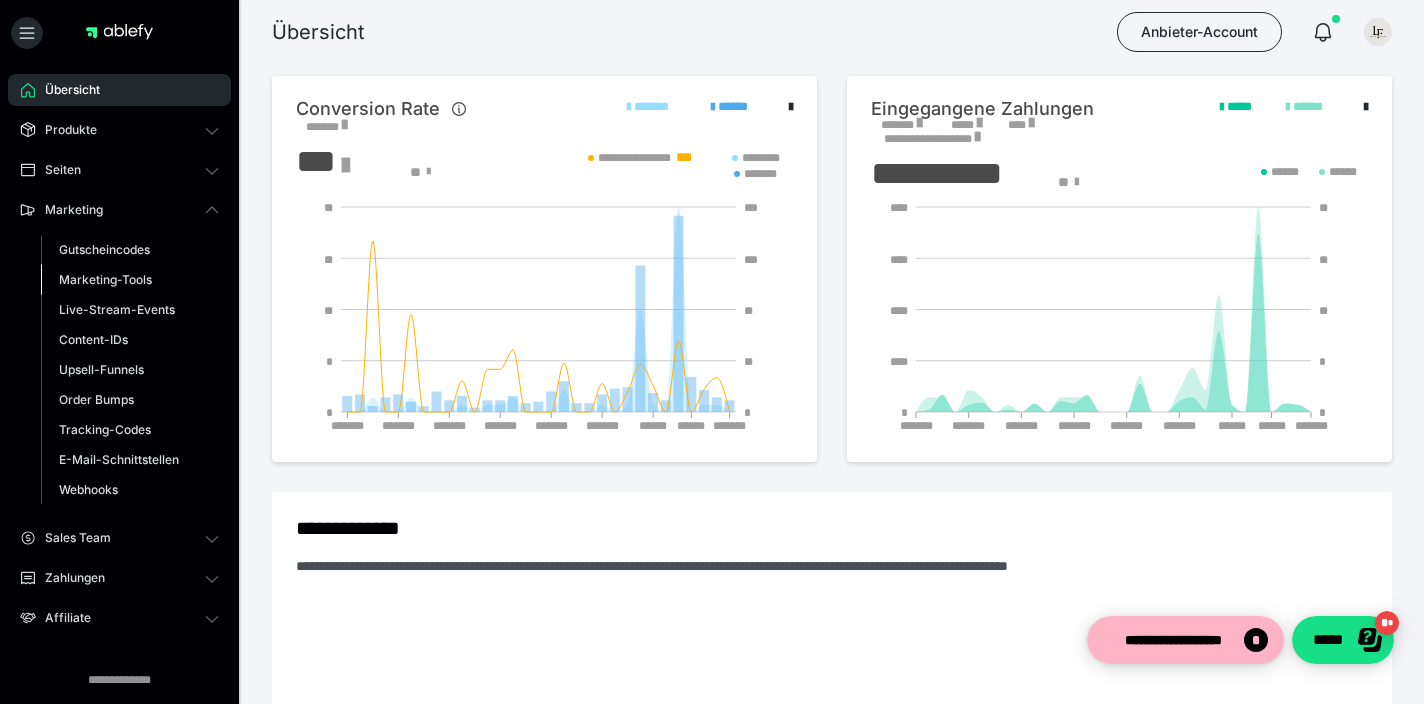 click on "Marketing-Tools" at bounding box center [105, 279] 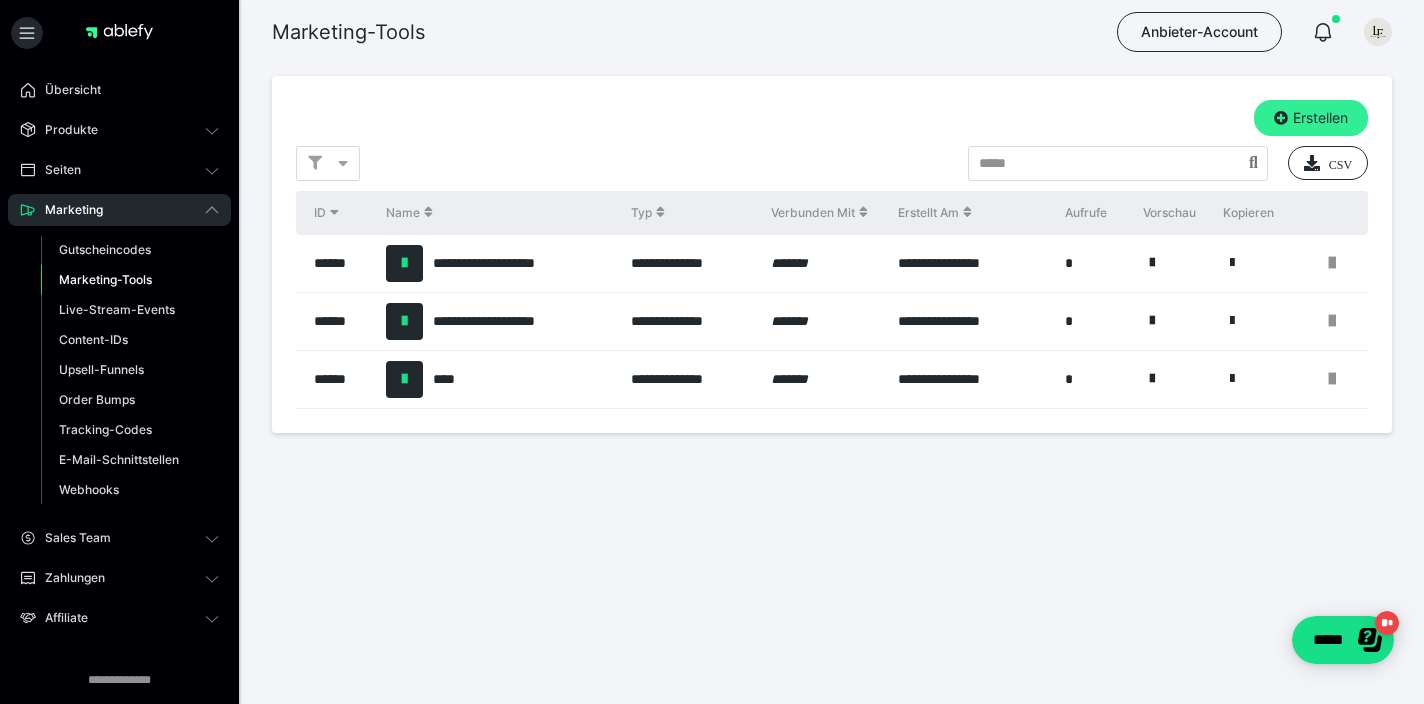 click on "Erstellen" at bounding box center [1311, 118] 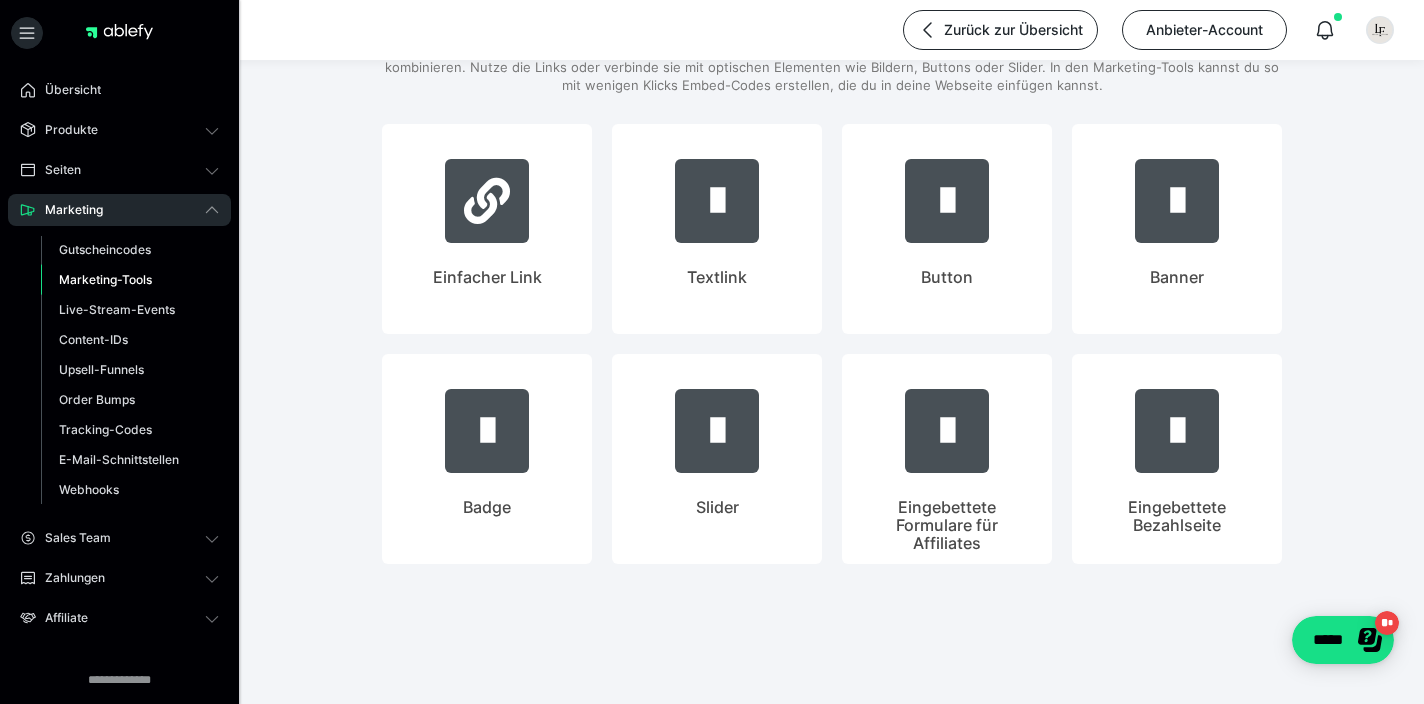 scroll, scrollTop: 159, scrollLeft: 0, axis: vertical 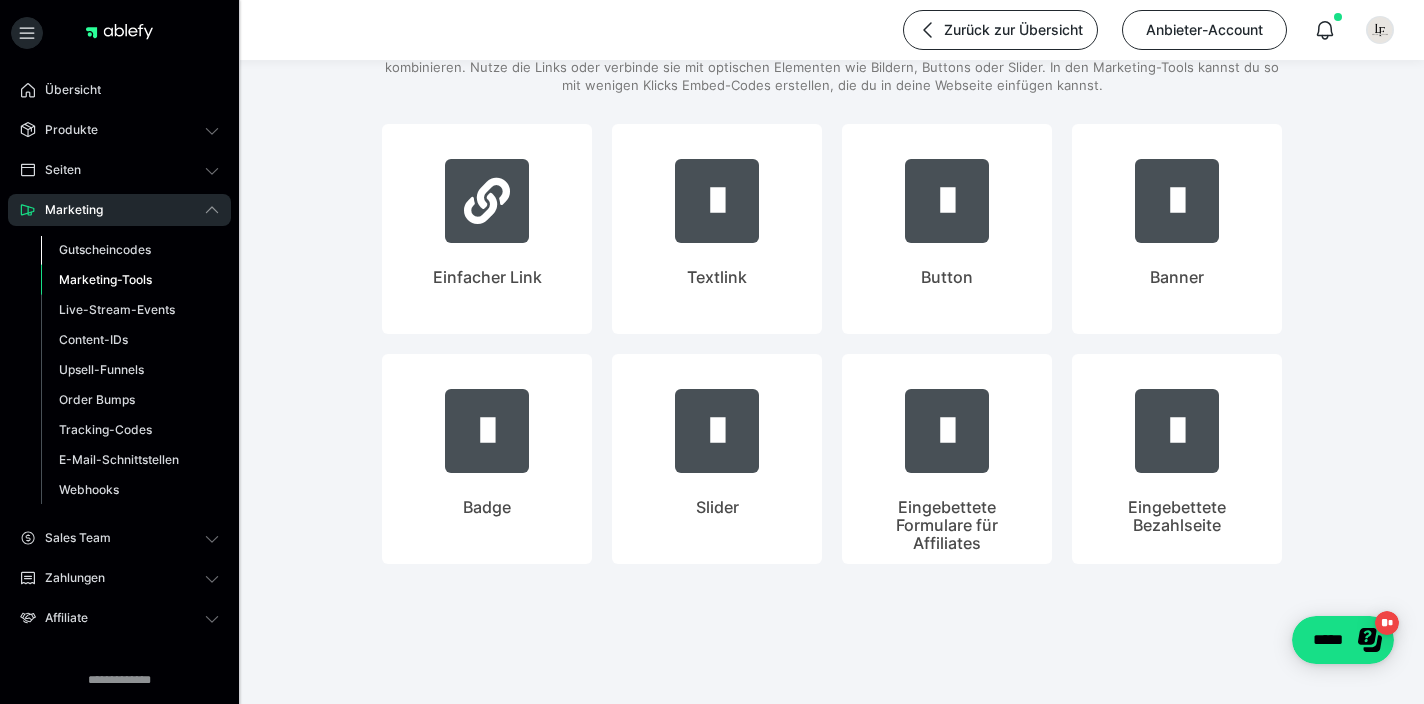 click on "Gutscheincodes" at bounding box center (105, 249) 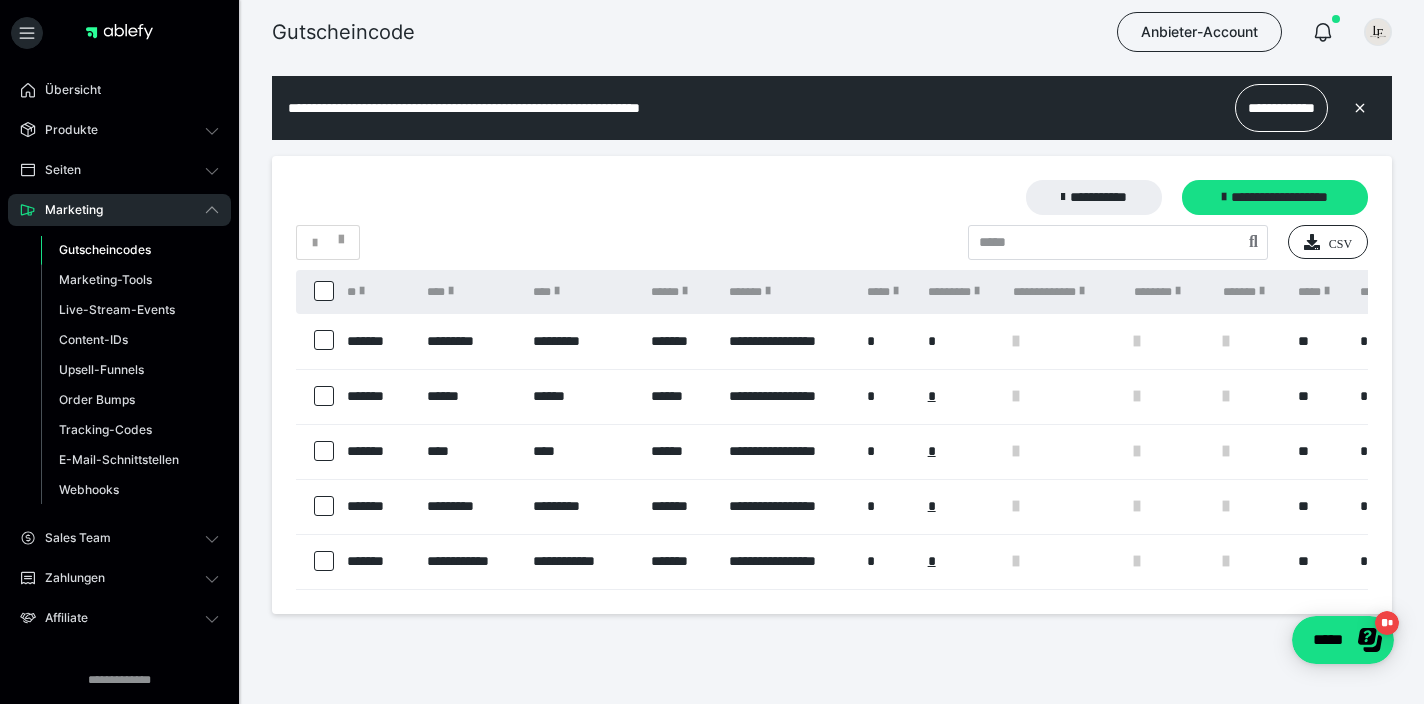 scroll, scrollTop: 0, scrollLeft: 0, axis: both 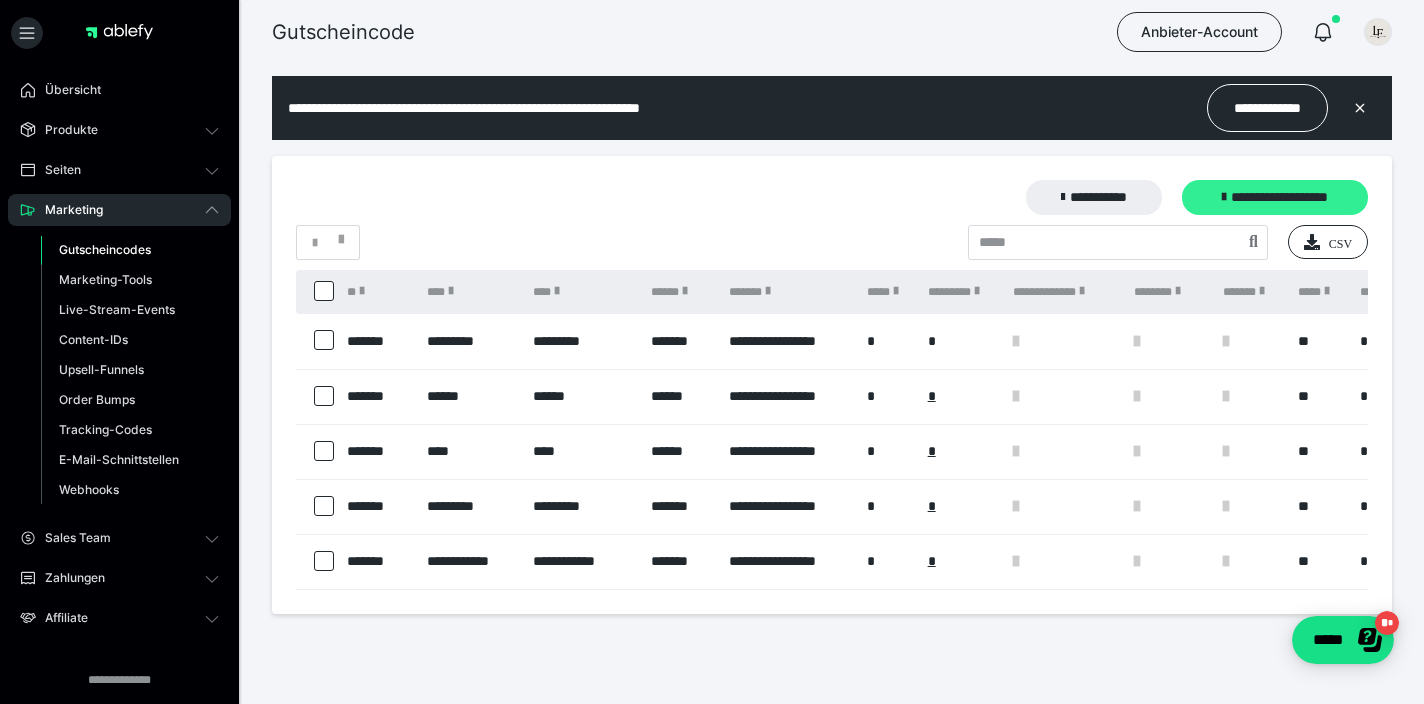 click on "**********" at bounding box center [1275, 197] 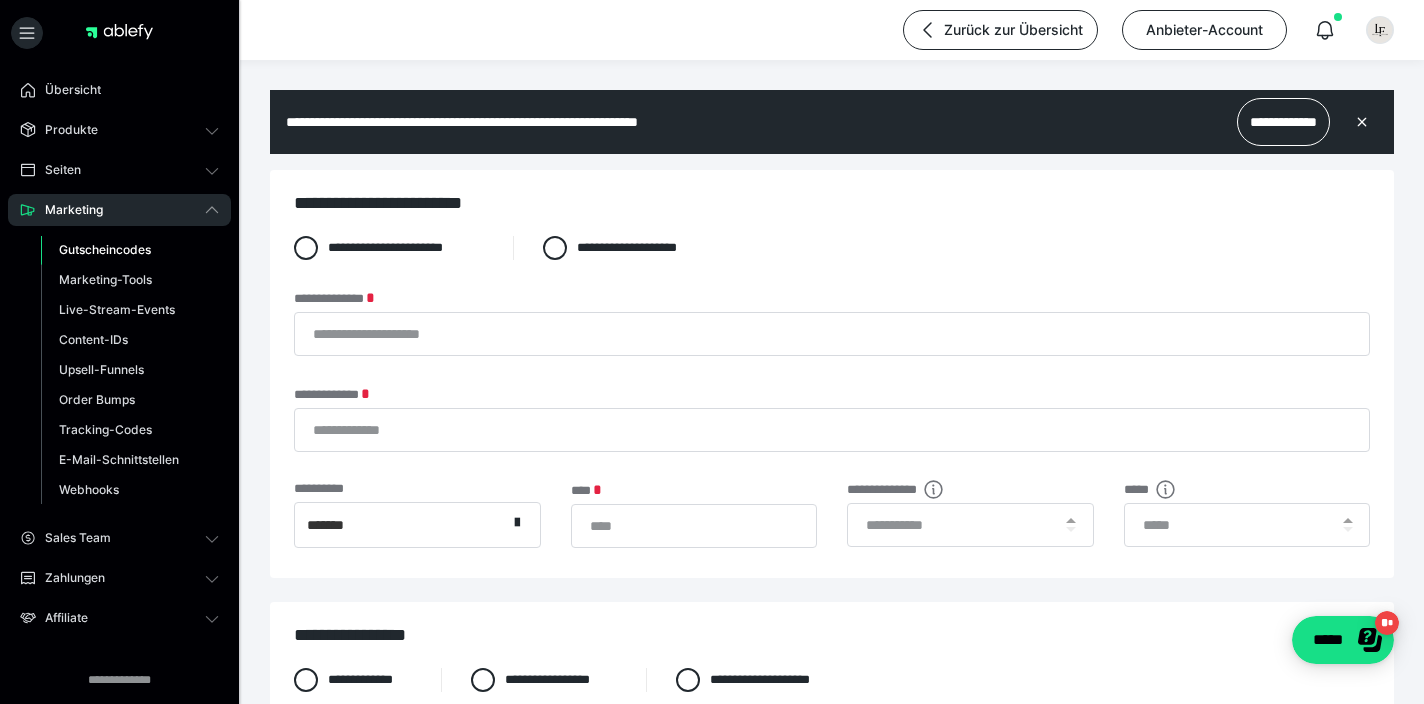 scroll, scrollTop: 0, scrollLeft: 0, axis: both 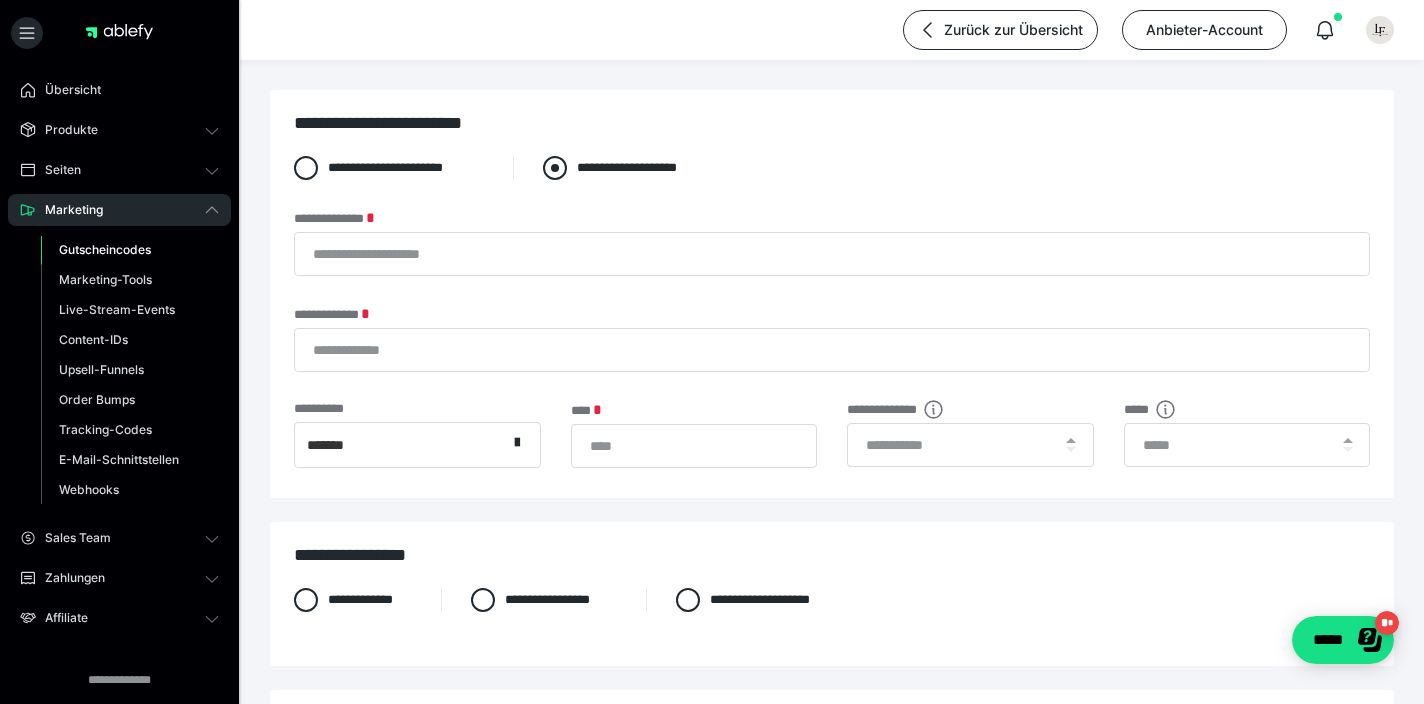 click at bounding box center [555, 168] 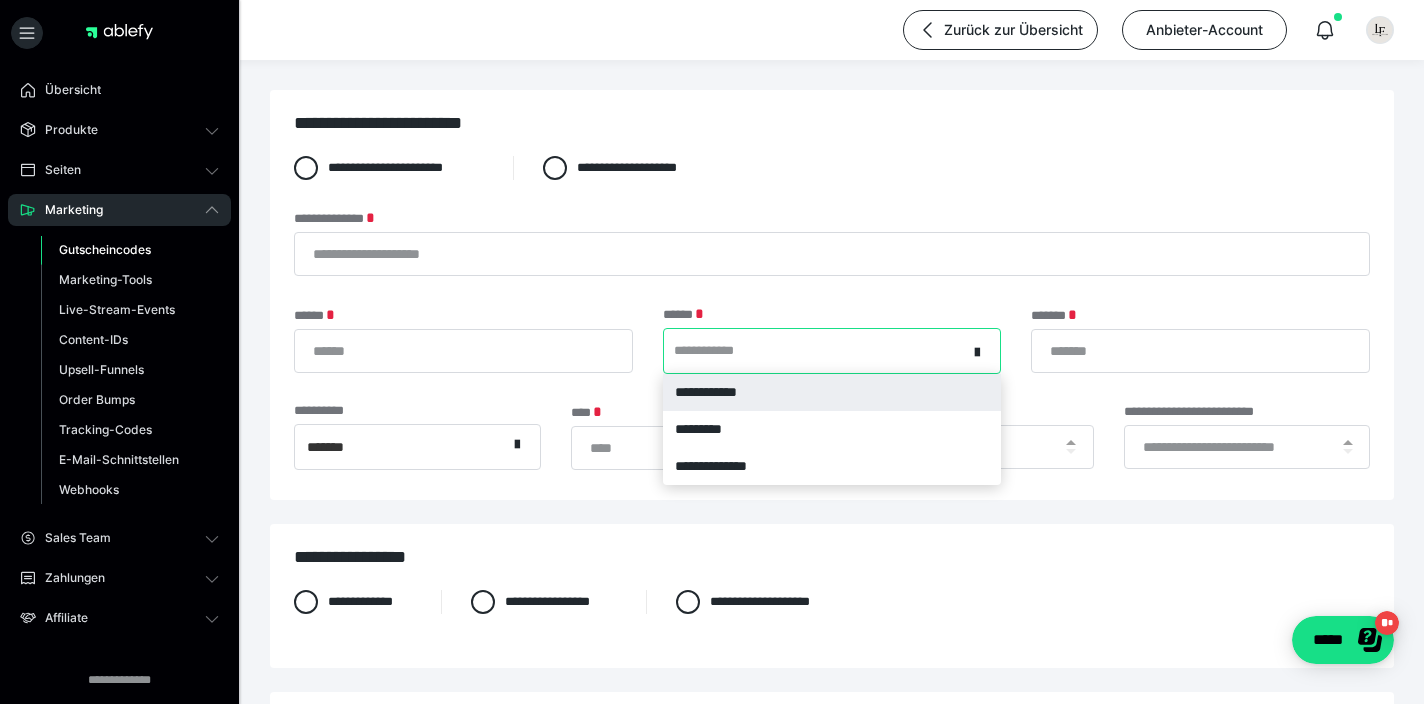 click on "**********" at bounding box center [816, 351] 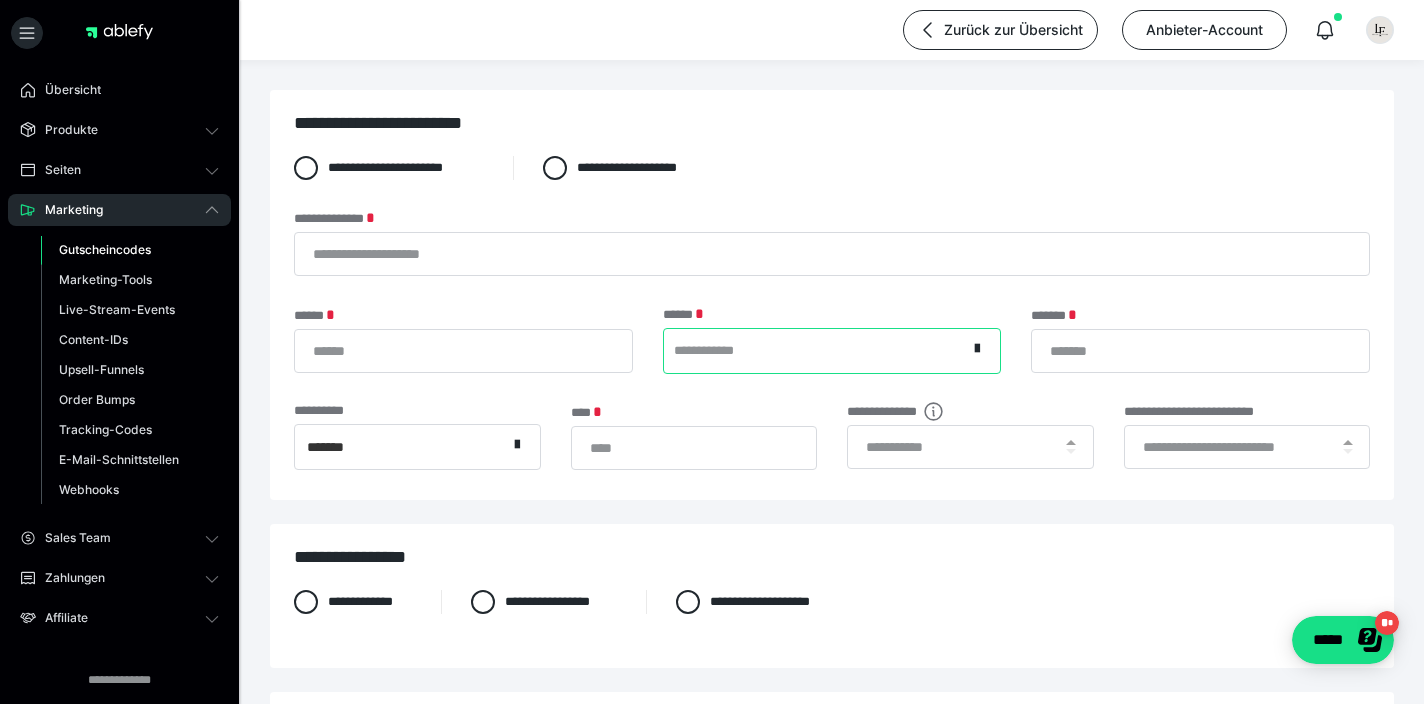 click on "**********" at bounding box center (816, 351) 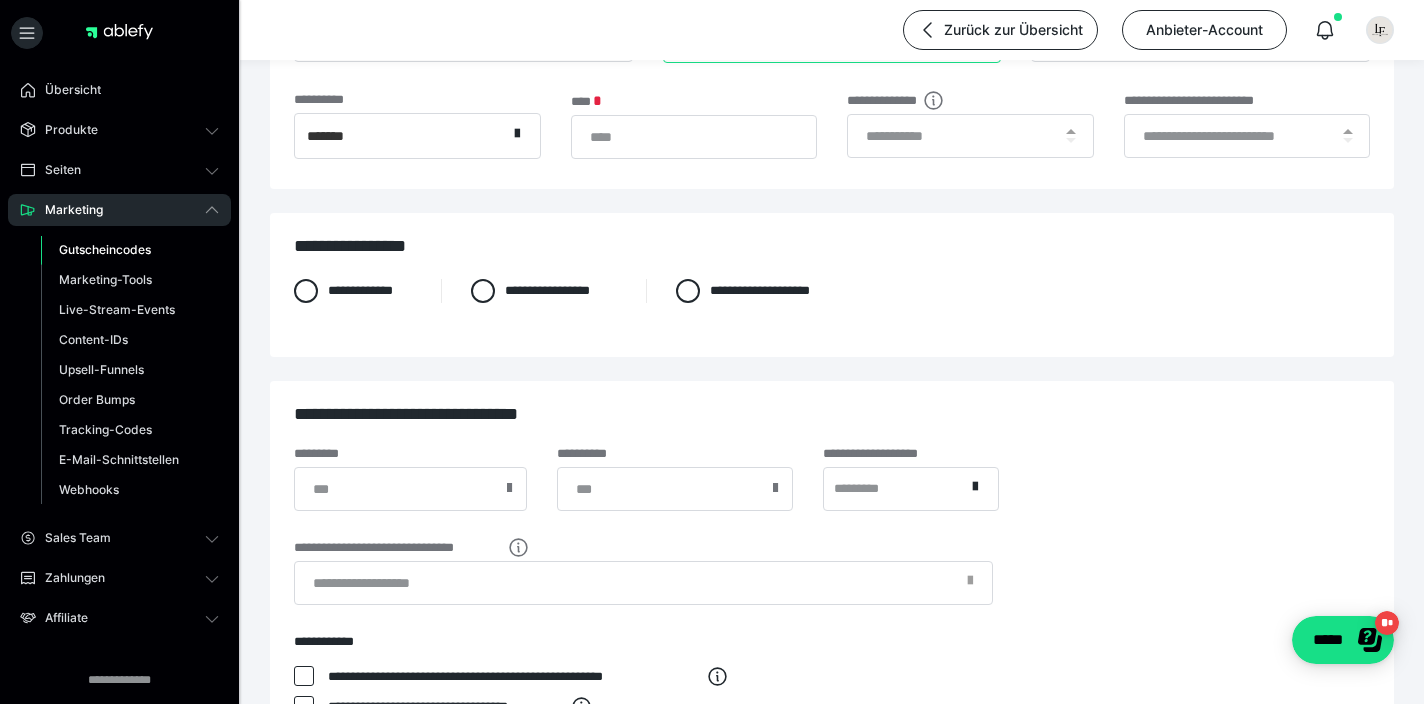 scroll, scrollTop: 177, scrollLeft: 0, axis: vertical 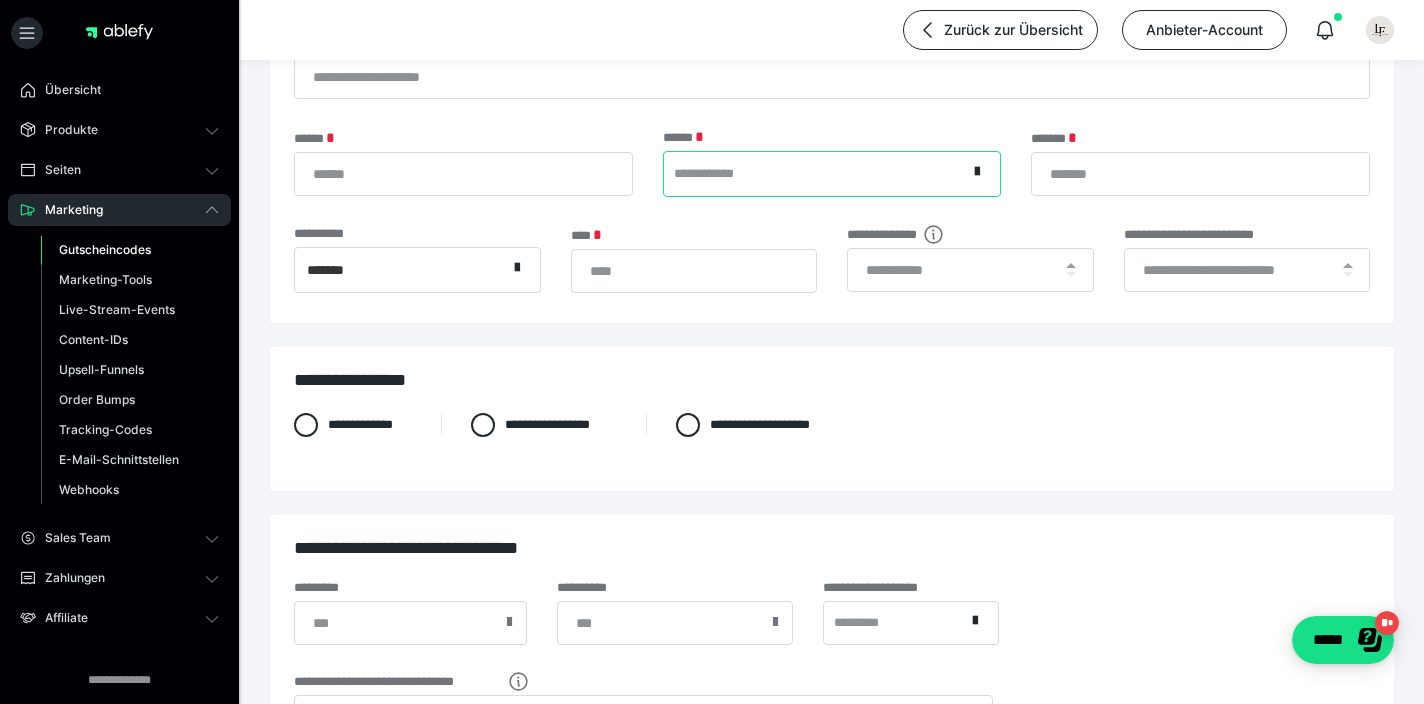click on "Gutscheincodes" at bounding box center (105, 249) 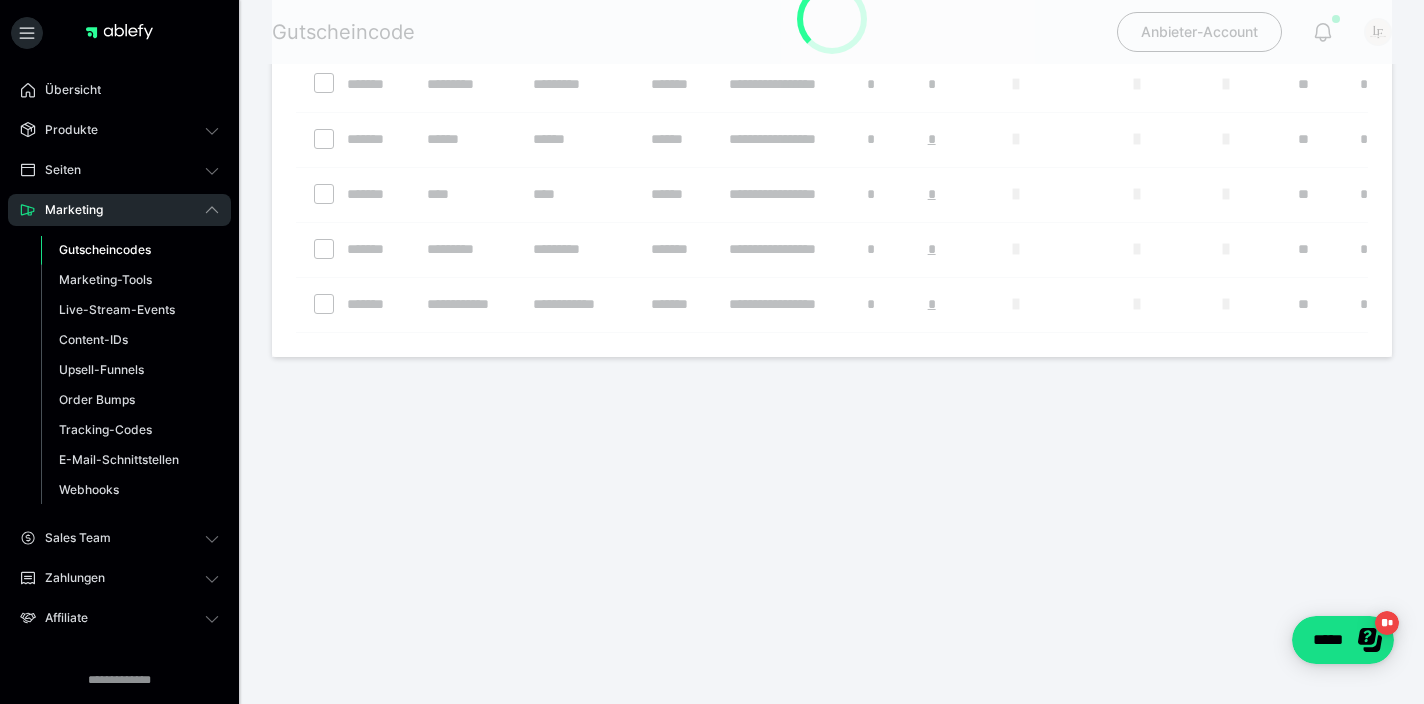 scroll, scrollTop: 0, scrollLeft: 0, axis: both 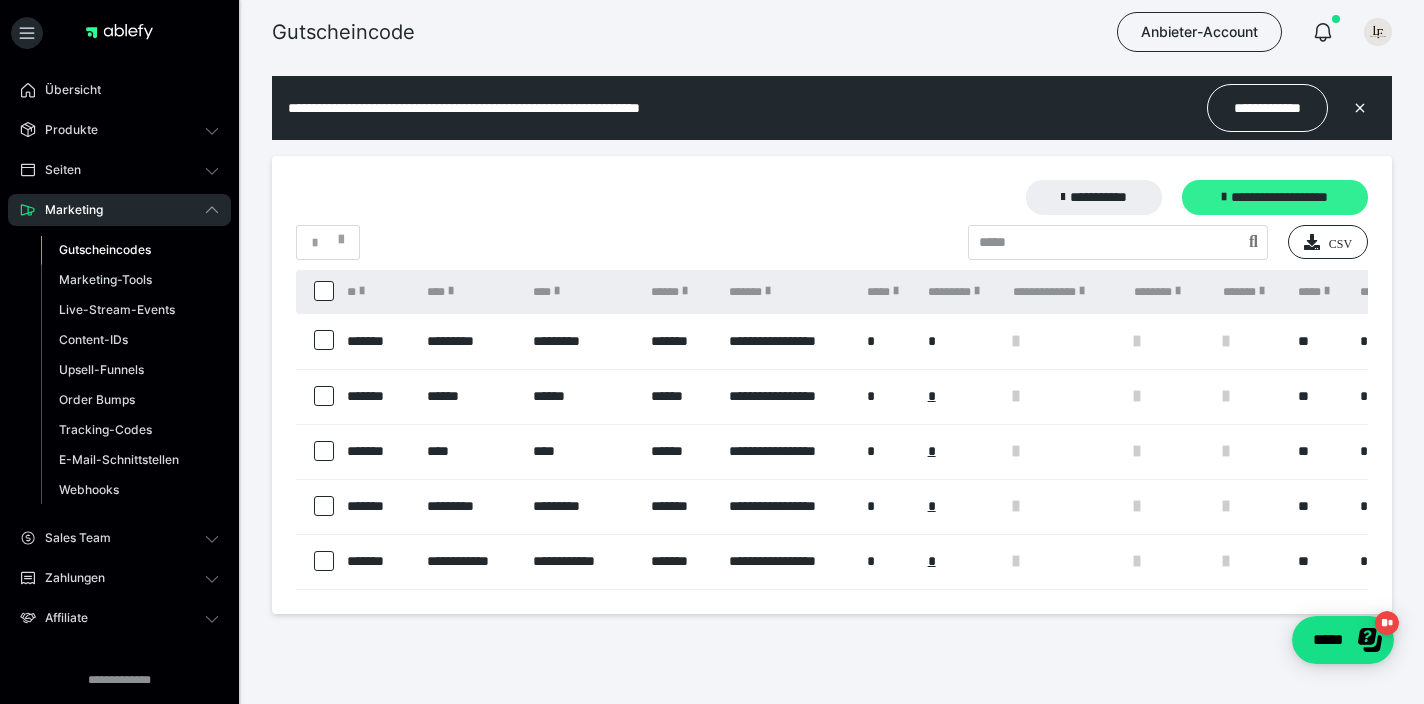 click on "**********" at bounding box center [1275, 197] 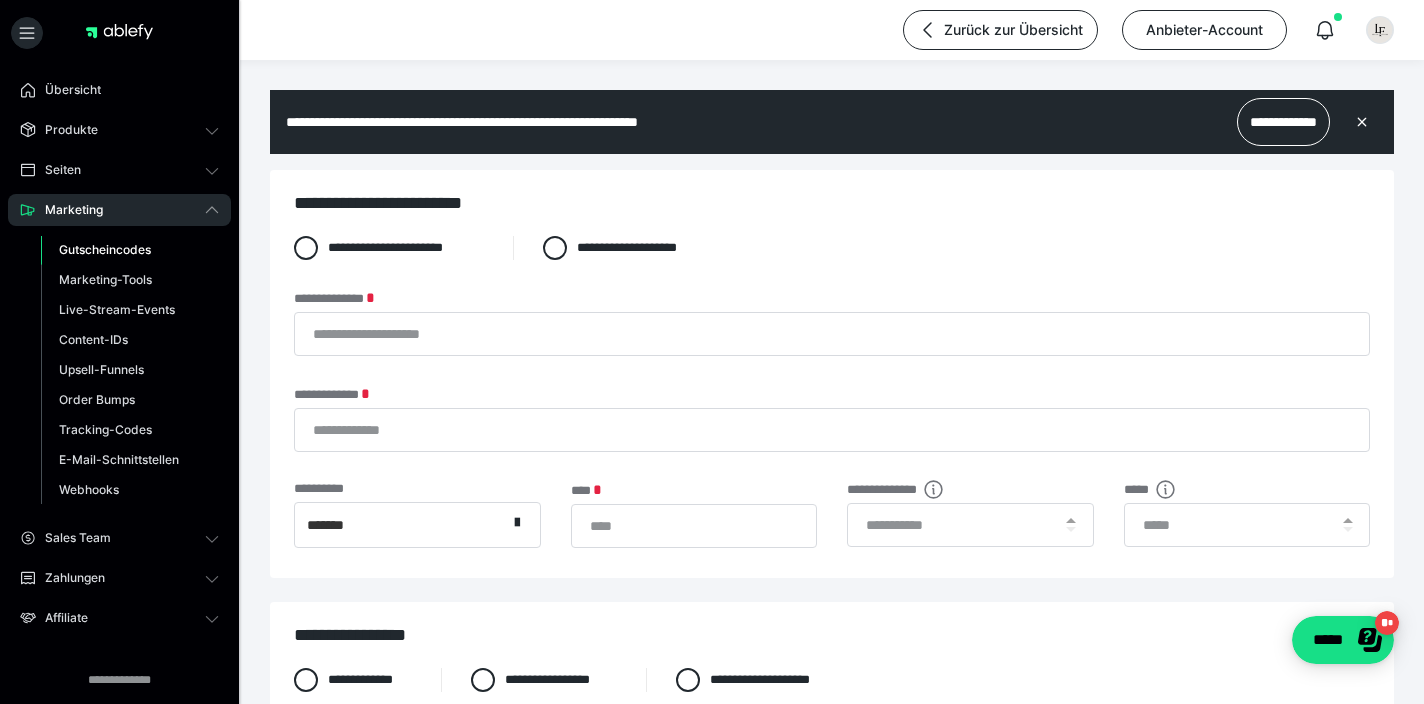 scroll, scrollTop: 0, scrollLeft: 0, axis: both 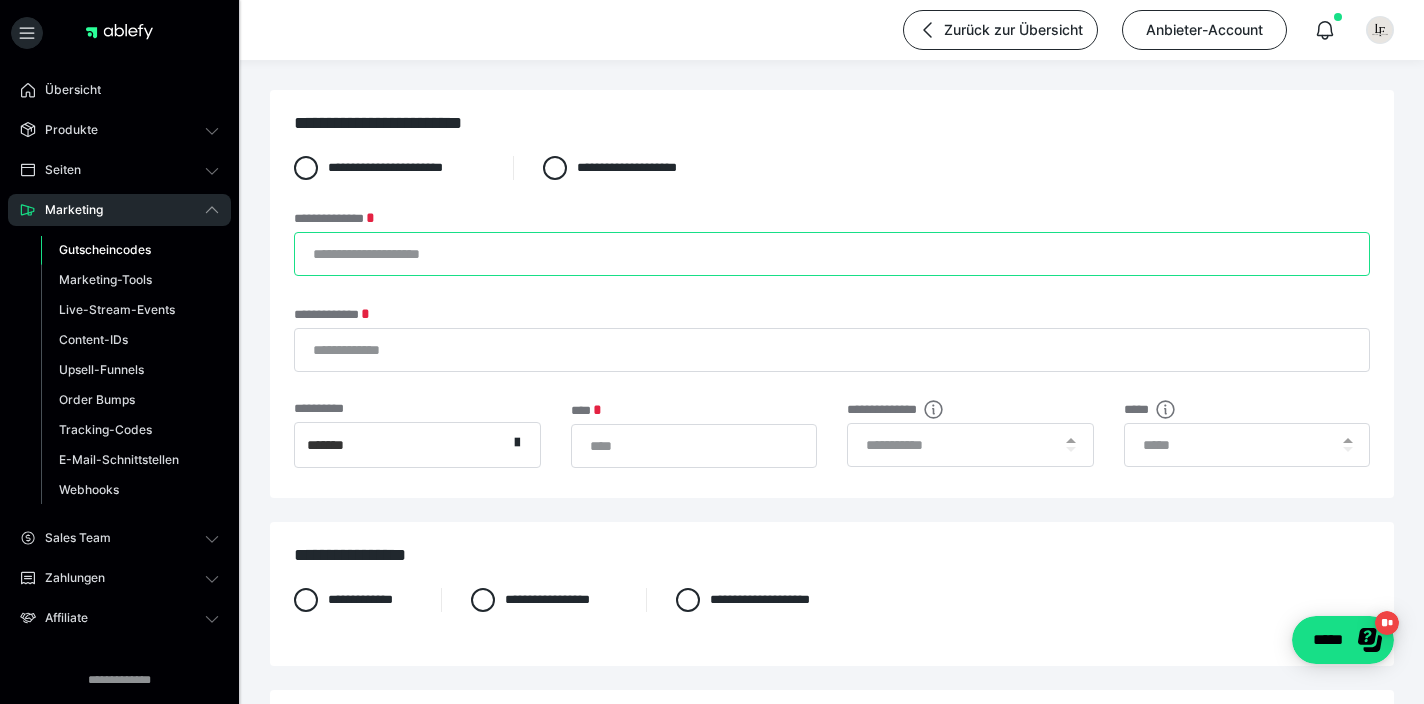 click on "**********" at bounding box center (832, 254) 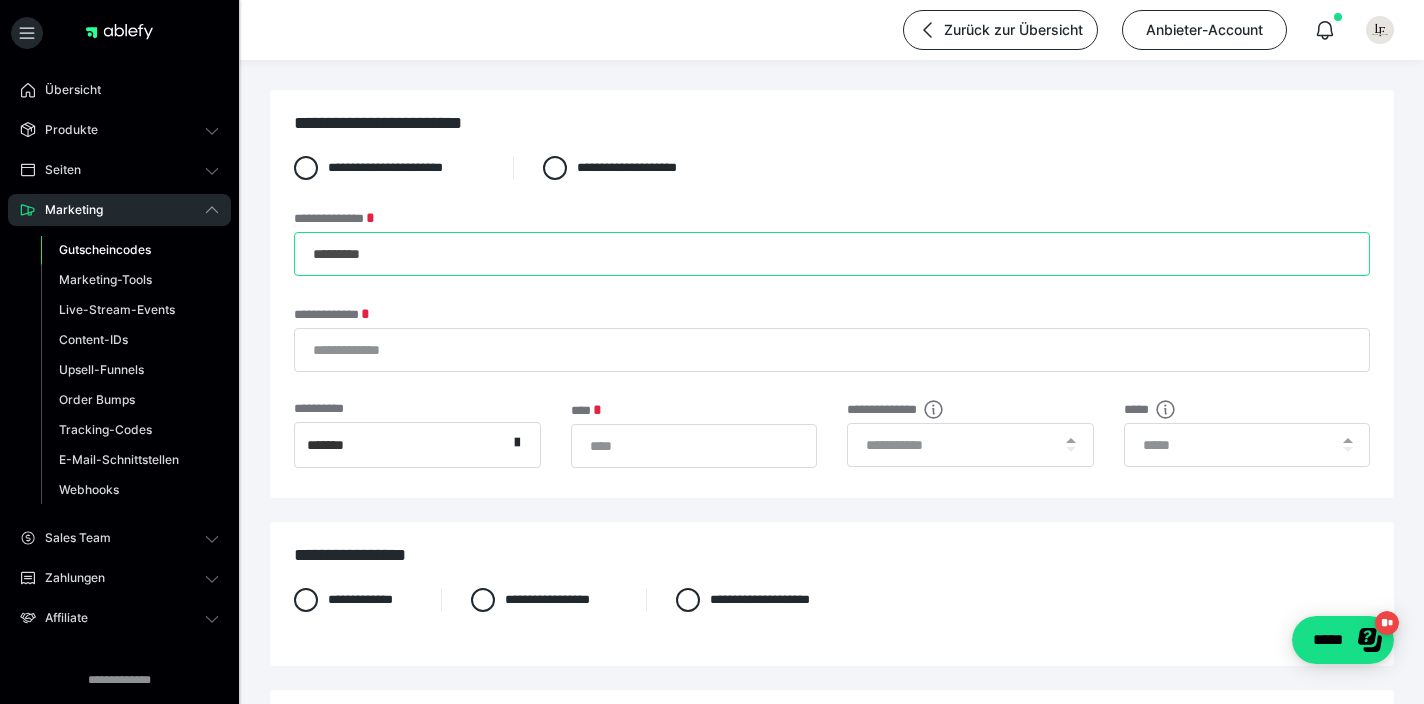 drag, startPoint x: 432, startPoint y: 258, endPoint x: 273, endPoint y: 256, distance: 159.01257 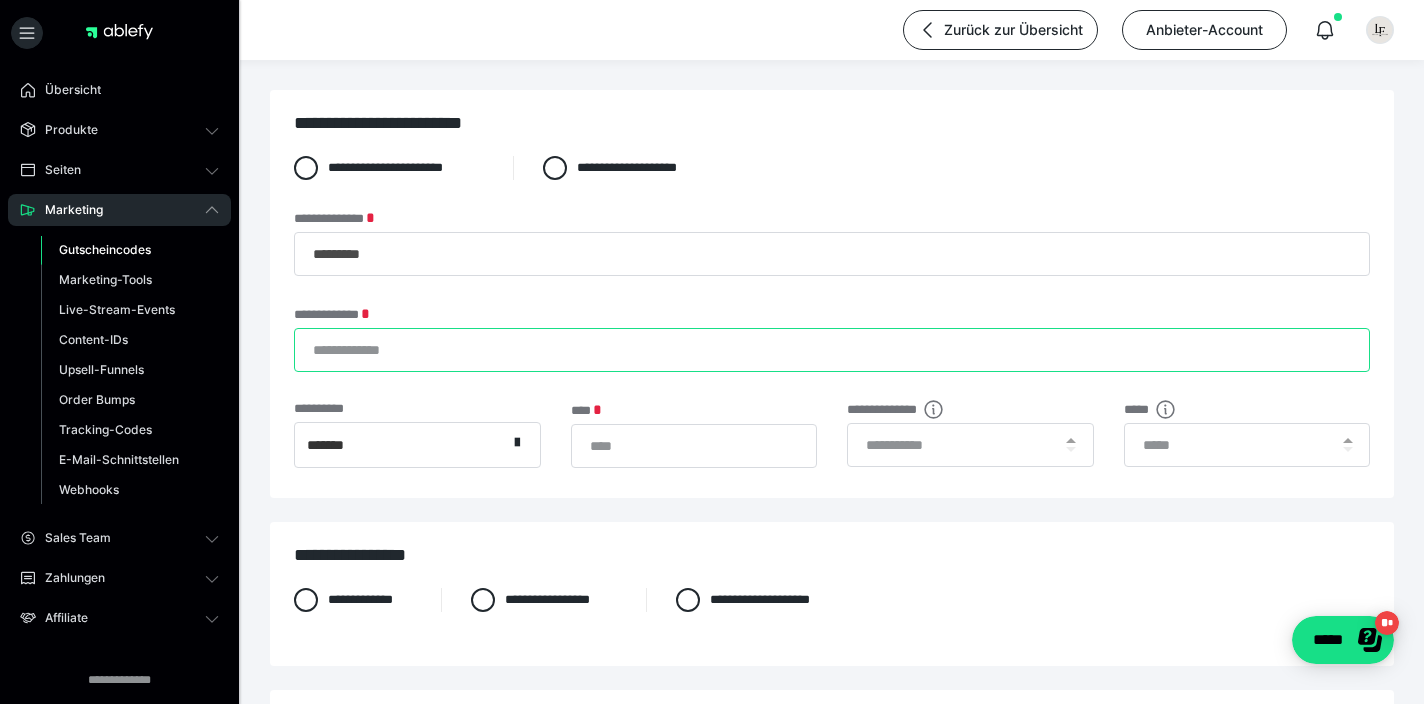 click on "**********" at bounding box center [832, 350] 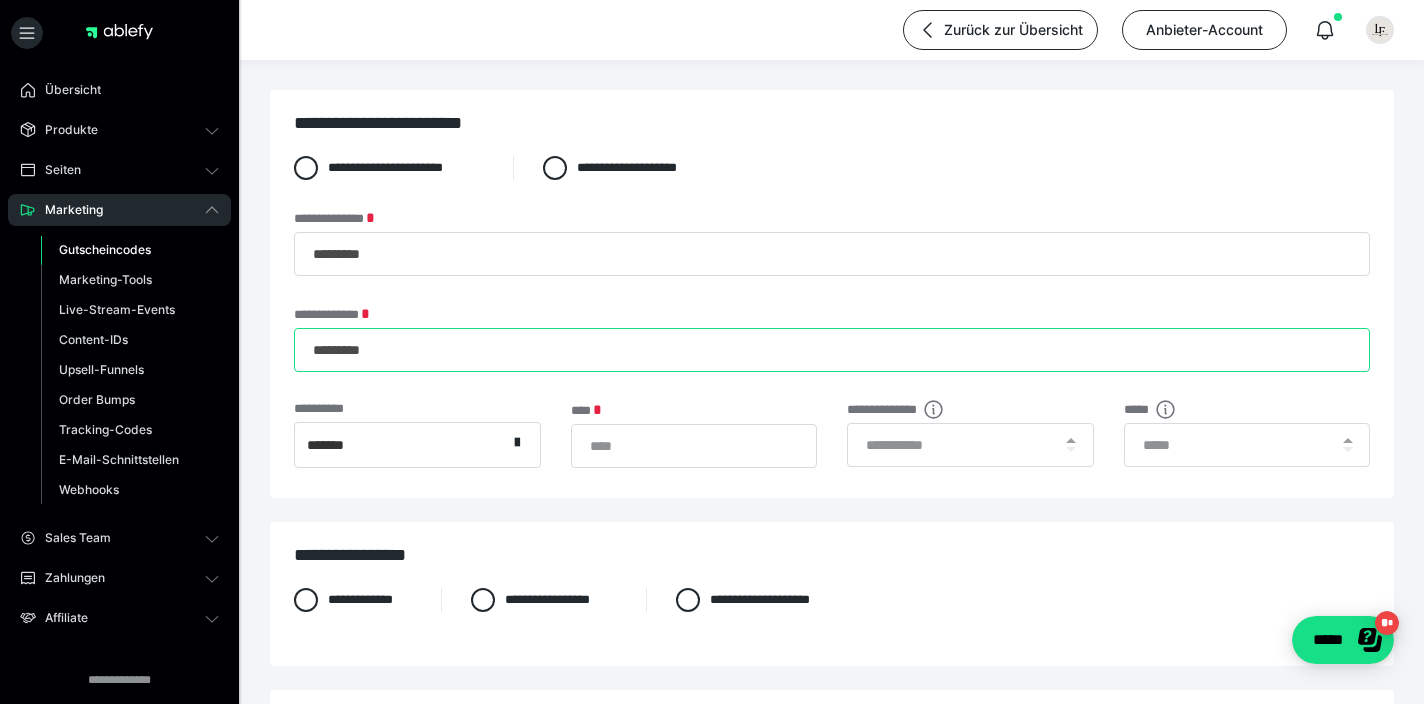 type on "*********" 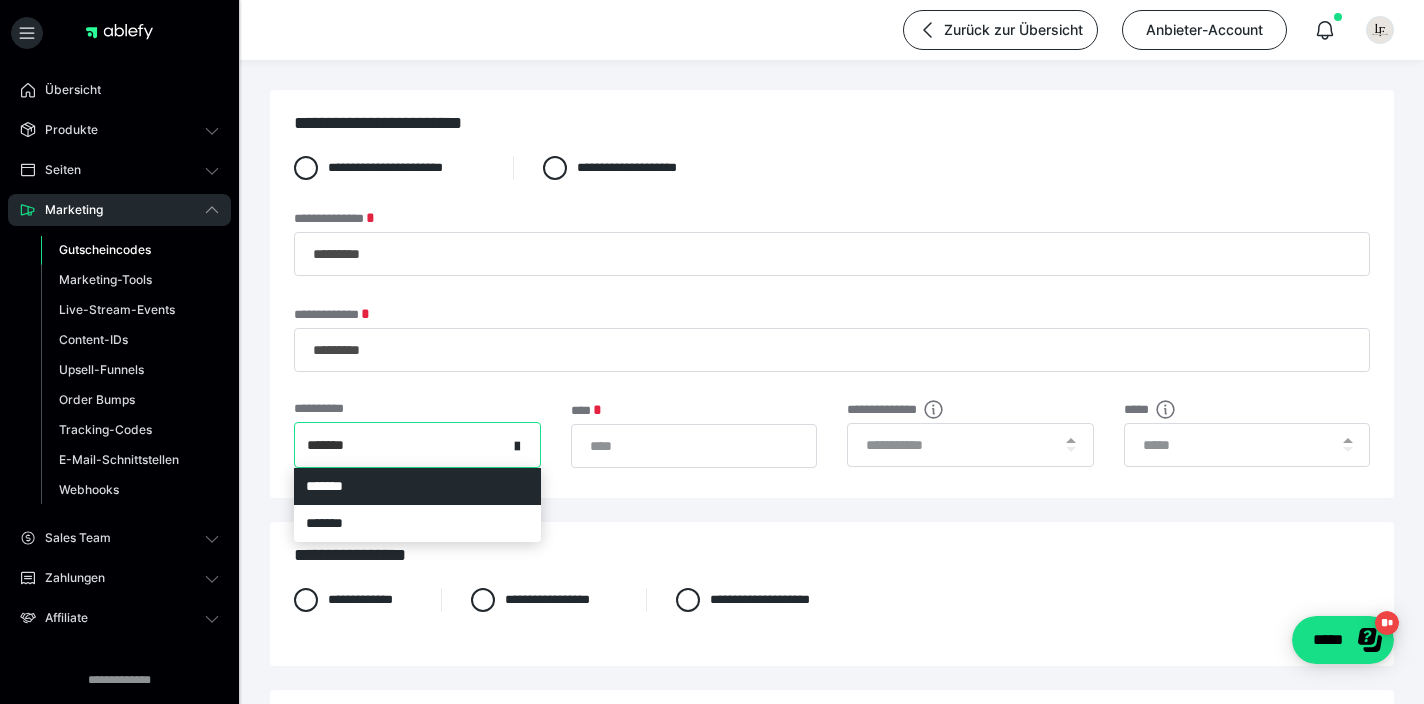 click on "*******" at bounding box center [401, 445] 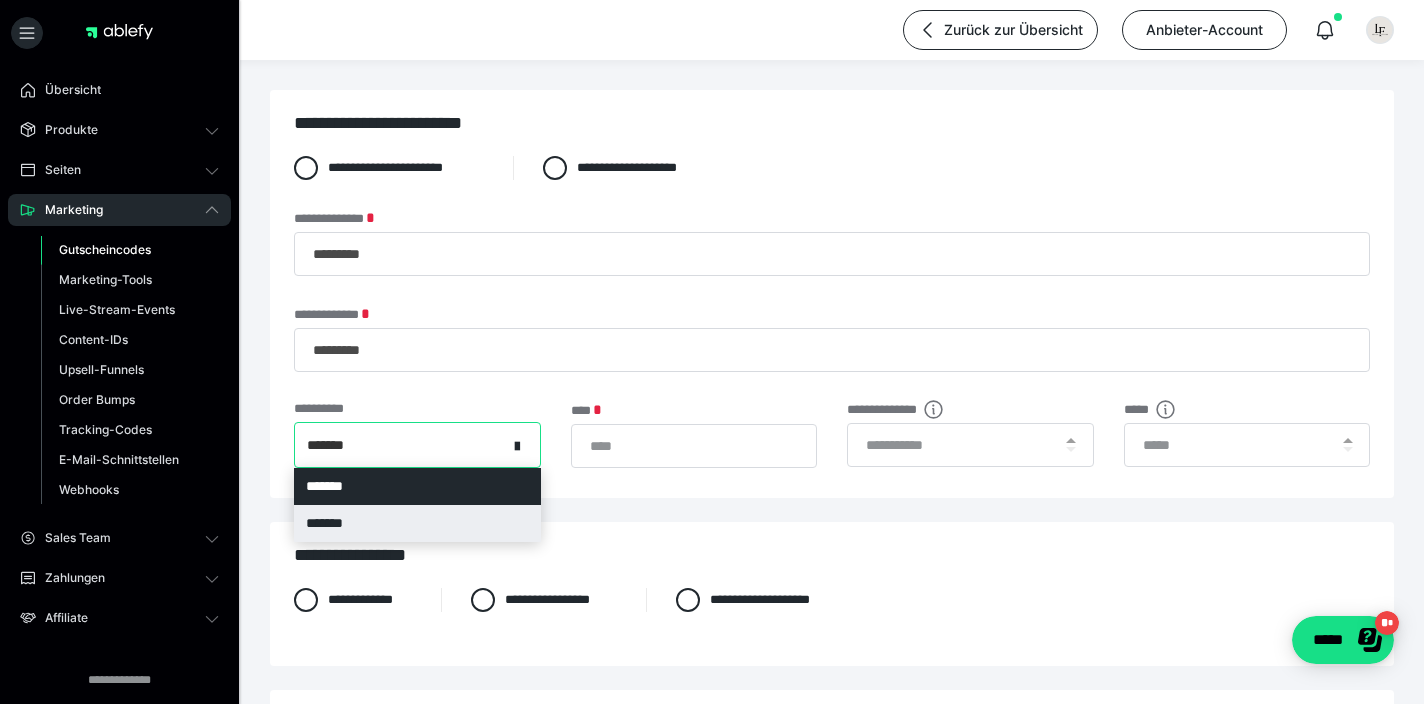 click on "*******" at bounding box center [417, 523] 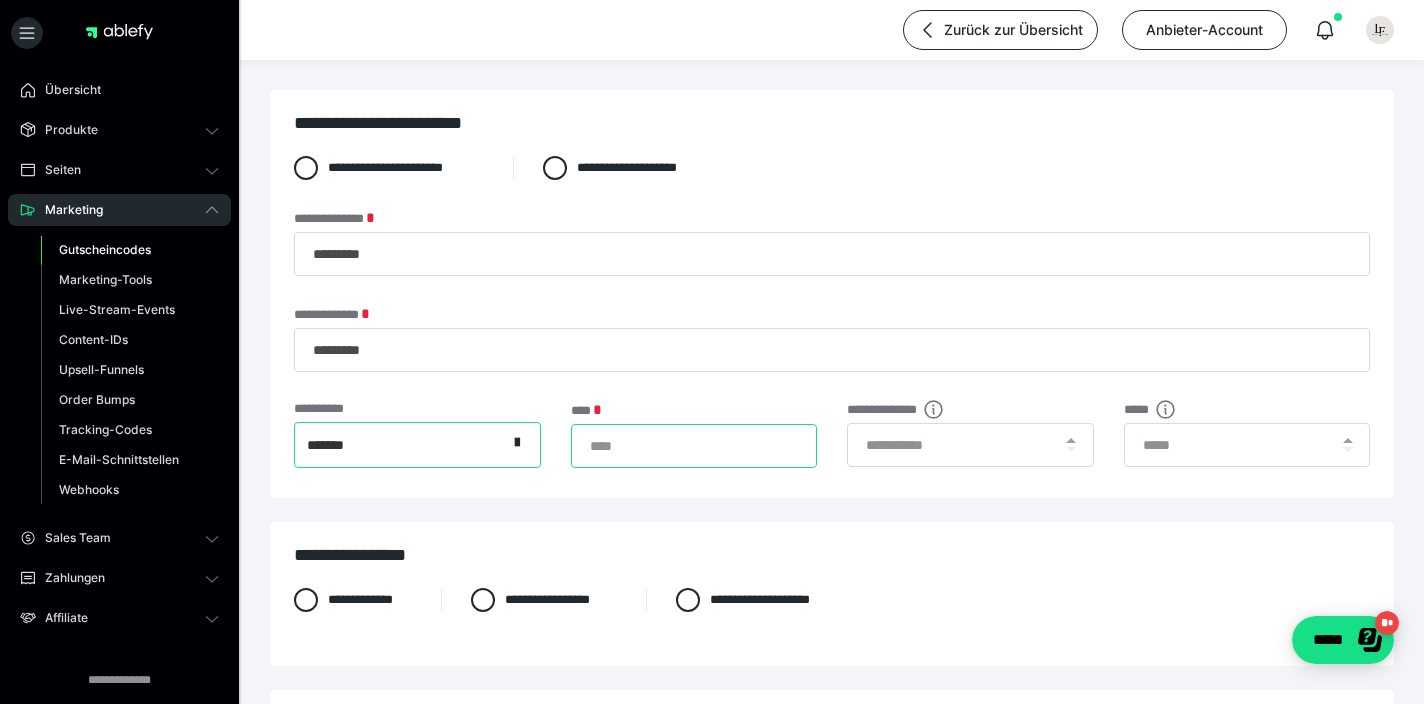 click on "*" at bounding box center (694, 446) 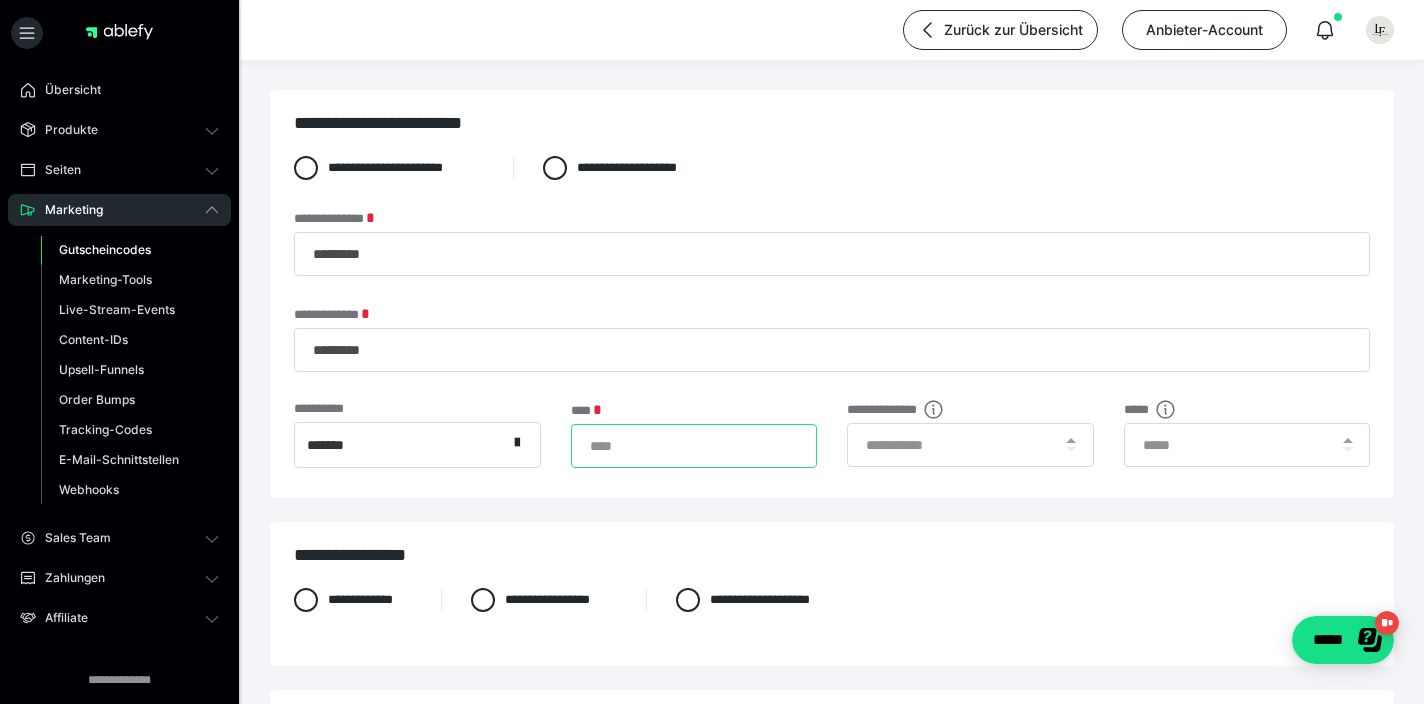 type on "**" 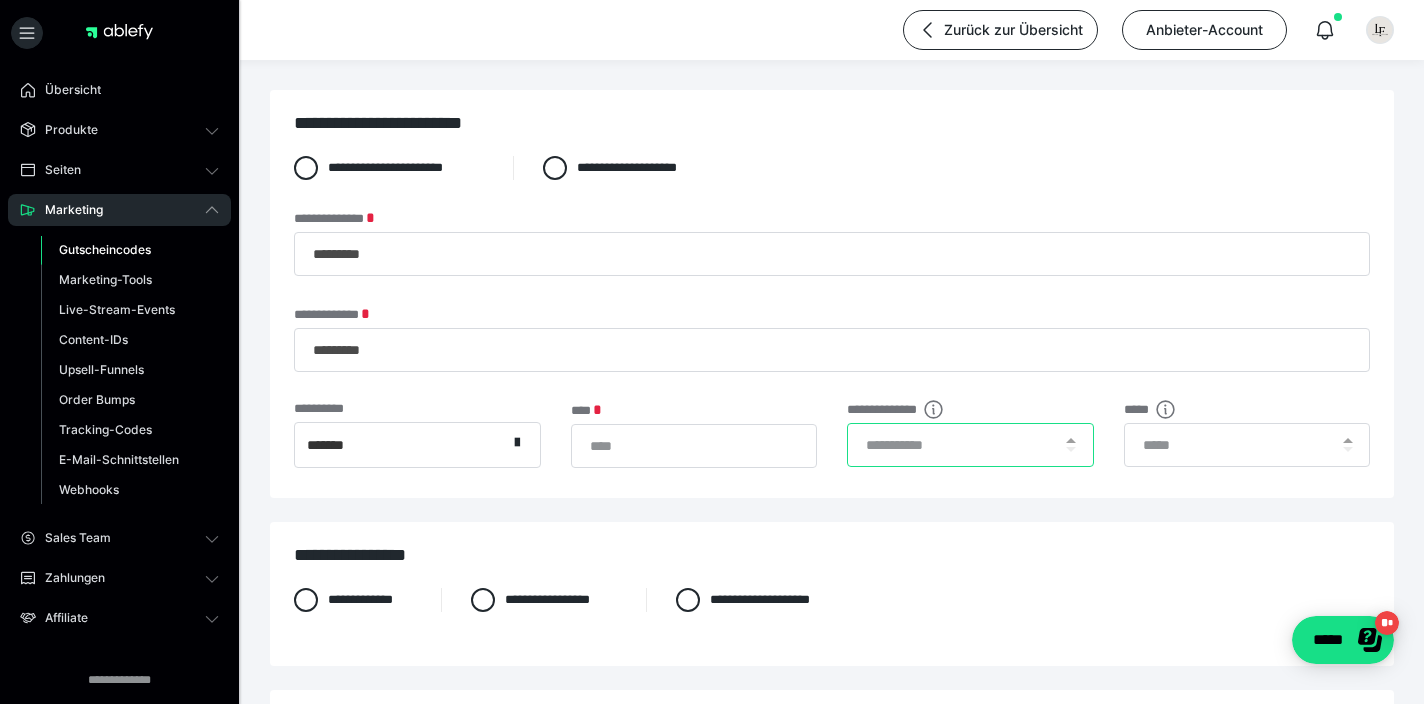 click at bounding box center [970, 445] 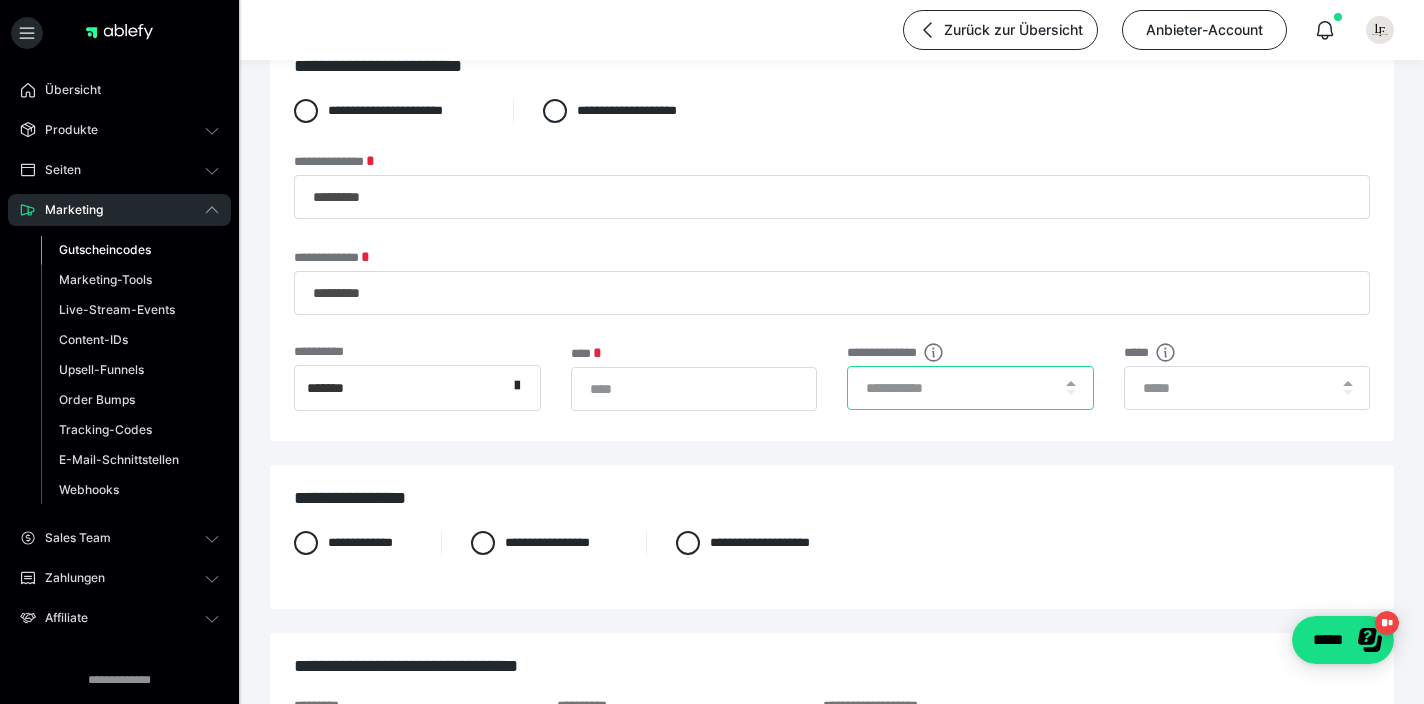 scroll, scrollTop: 249, scrollLeft: 0, axis: vertical 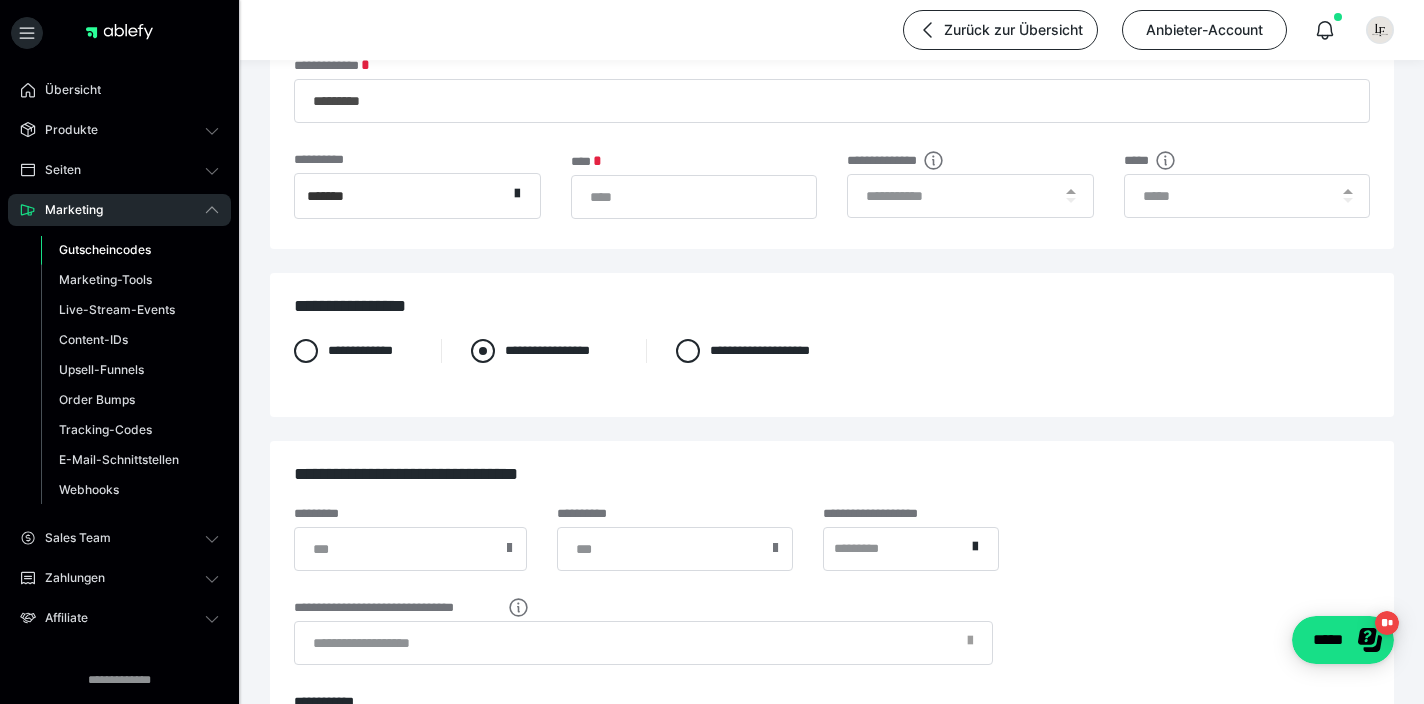 click at bounding box center [483, 351] 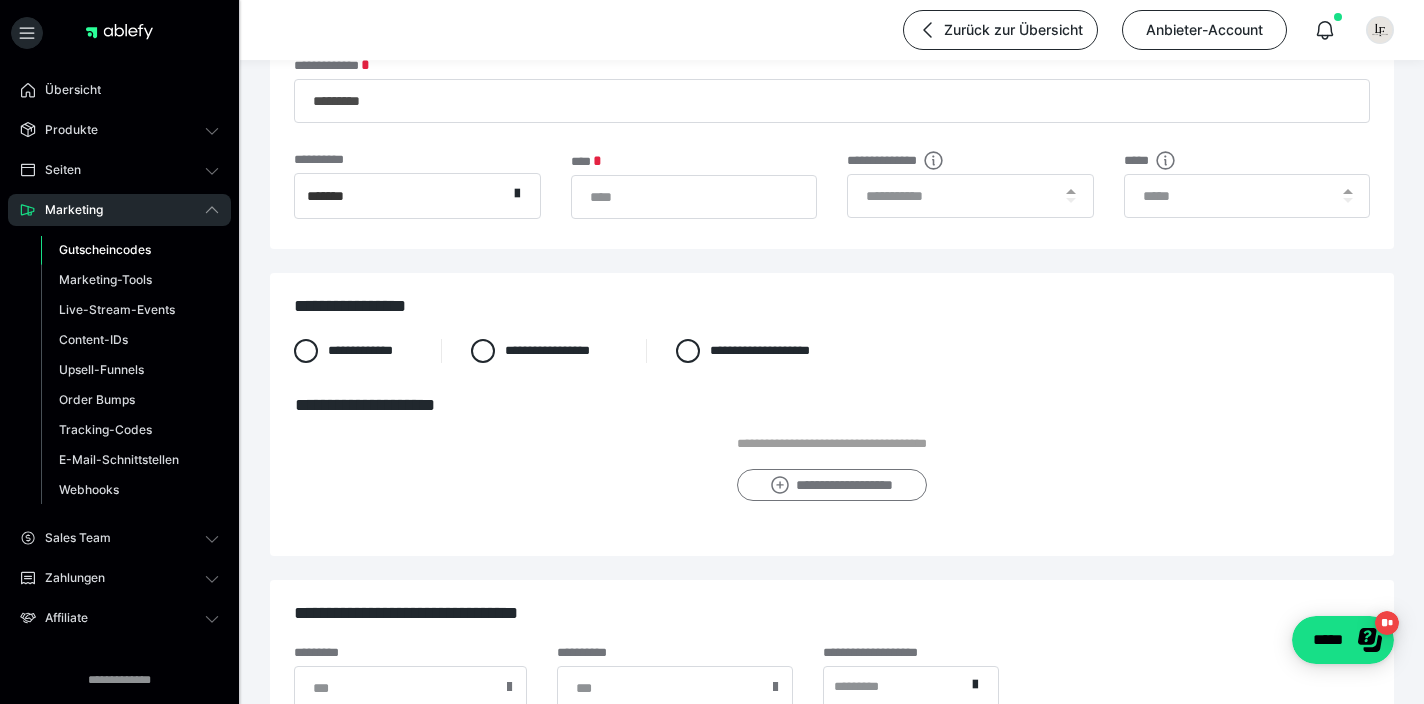 click on "**********" at bounding box center [831, 485] 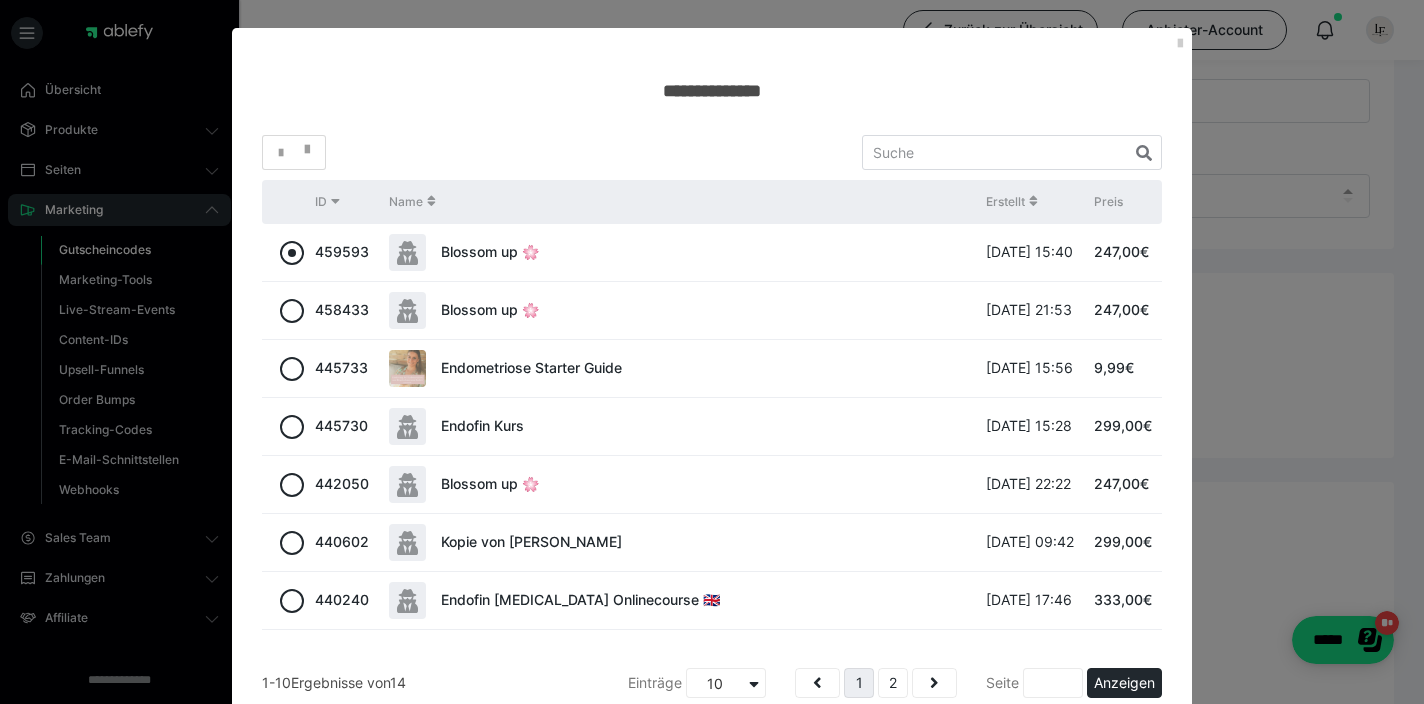 click at bounding box center (292, 253) 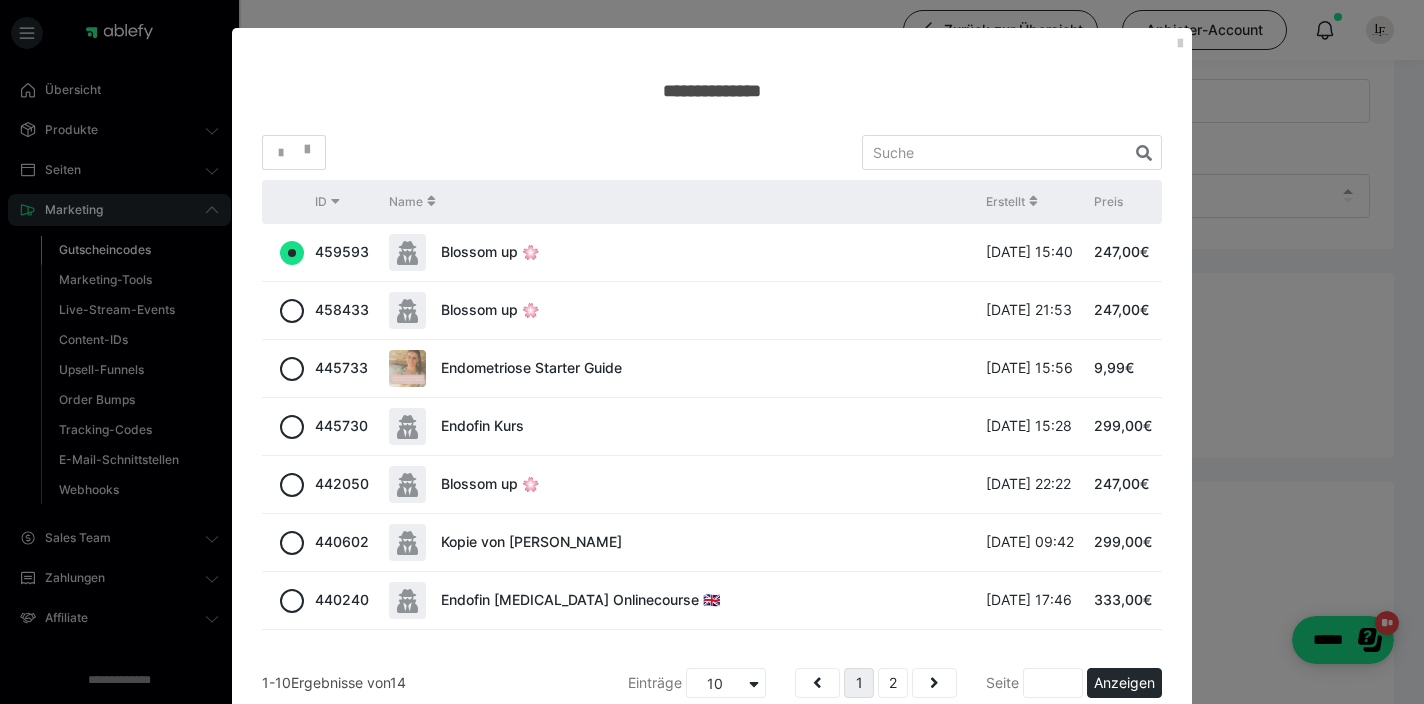 radio on "true" 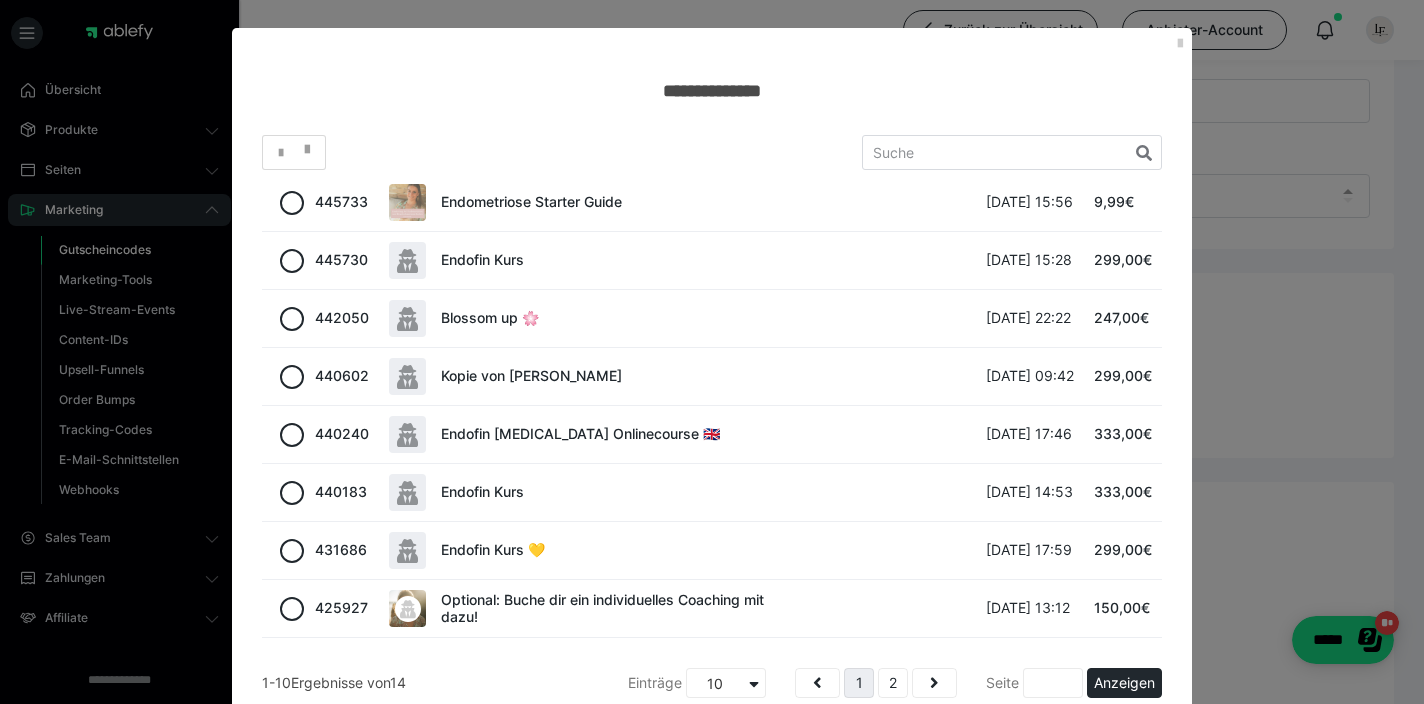 scroll, scrollTop: 166, scrollLeft: 0, axis: vertical 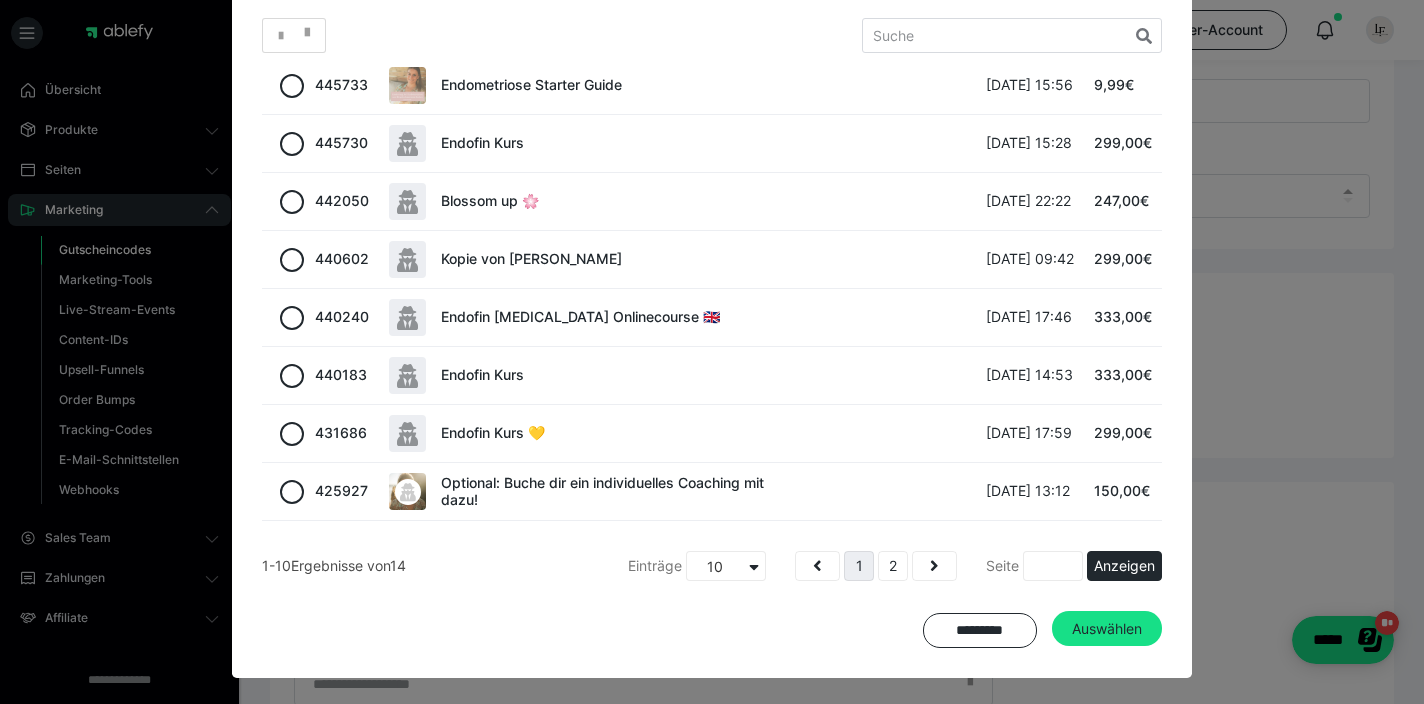 click on "Auswählen" at bounding box center (1107, 629) 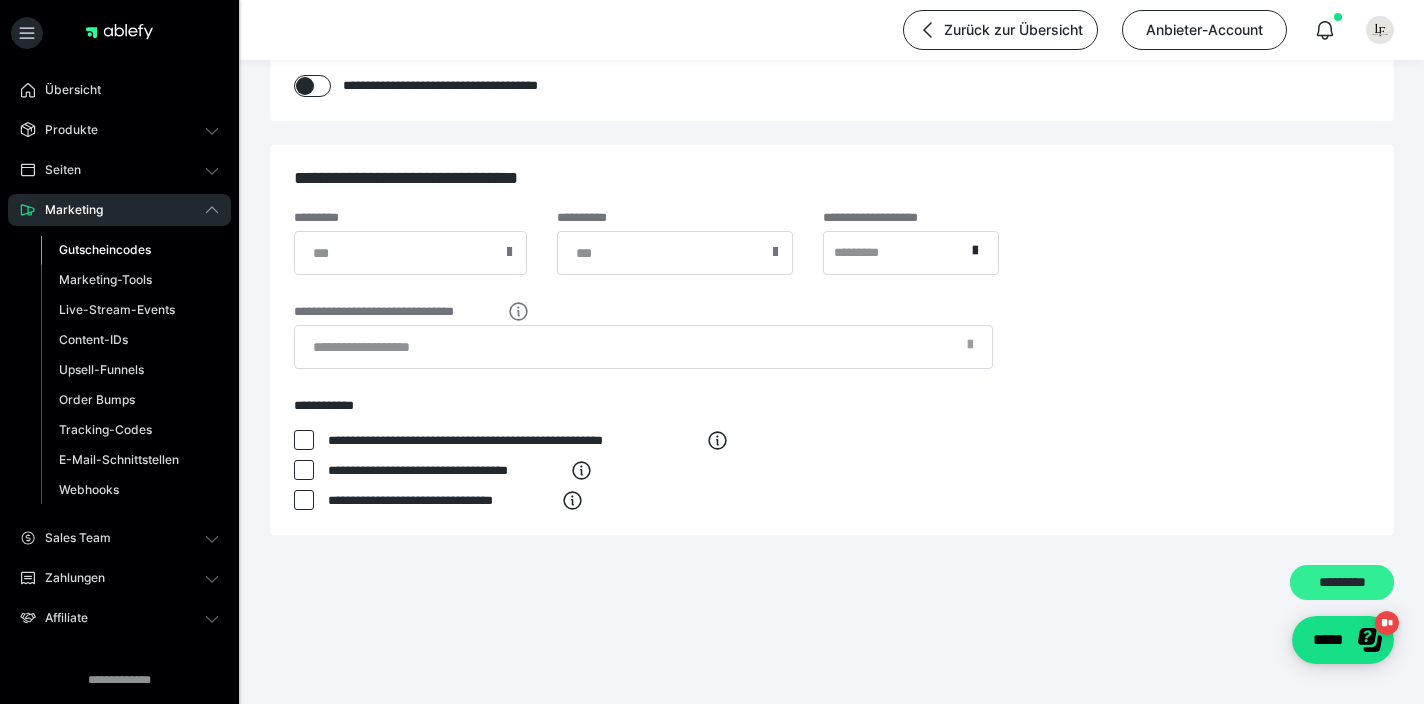 click on "*********" at bounding box center (1342, 582) 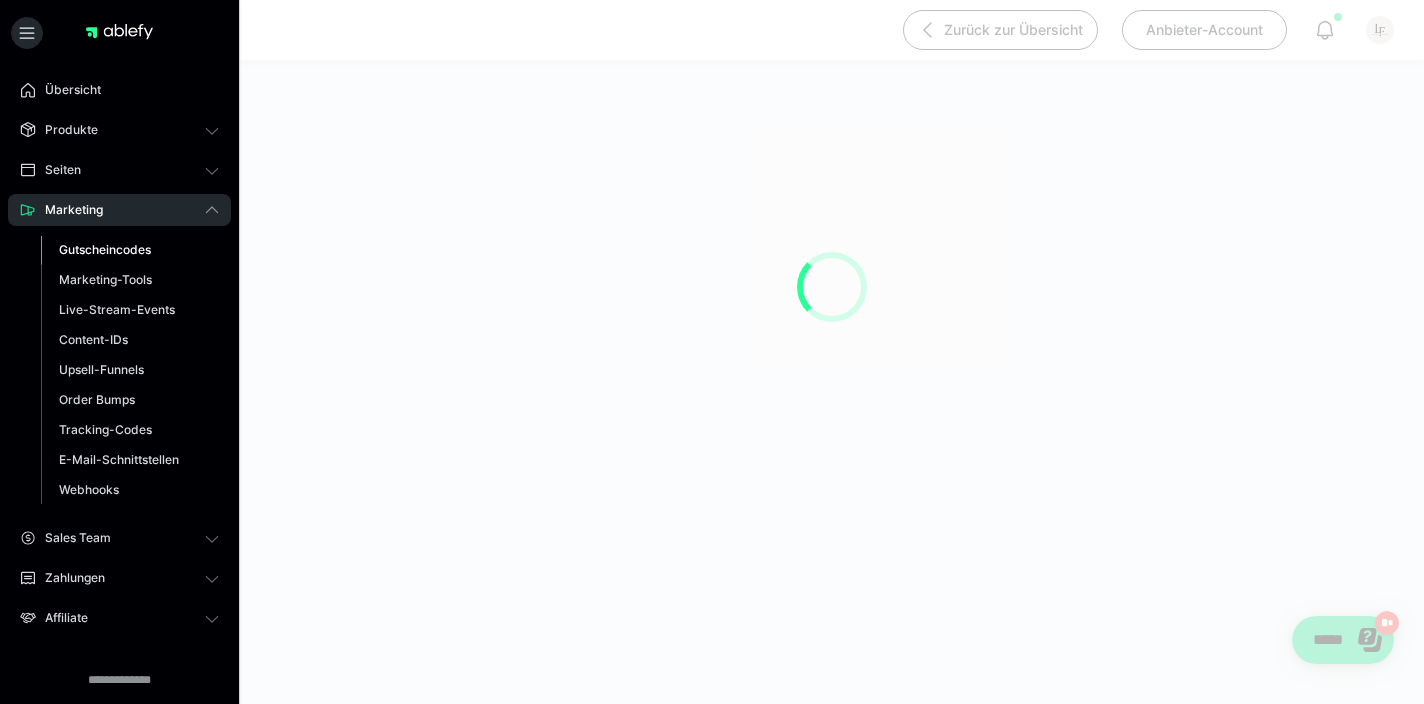 scroll, scrollTop: 190, scrollLeft: 0, axis: vertical 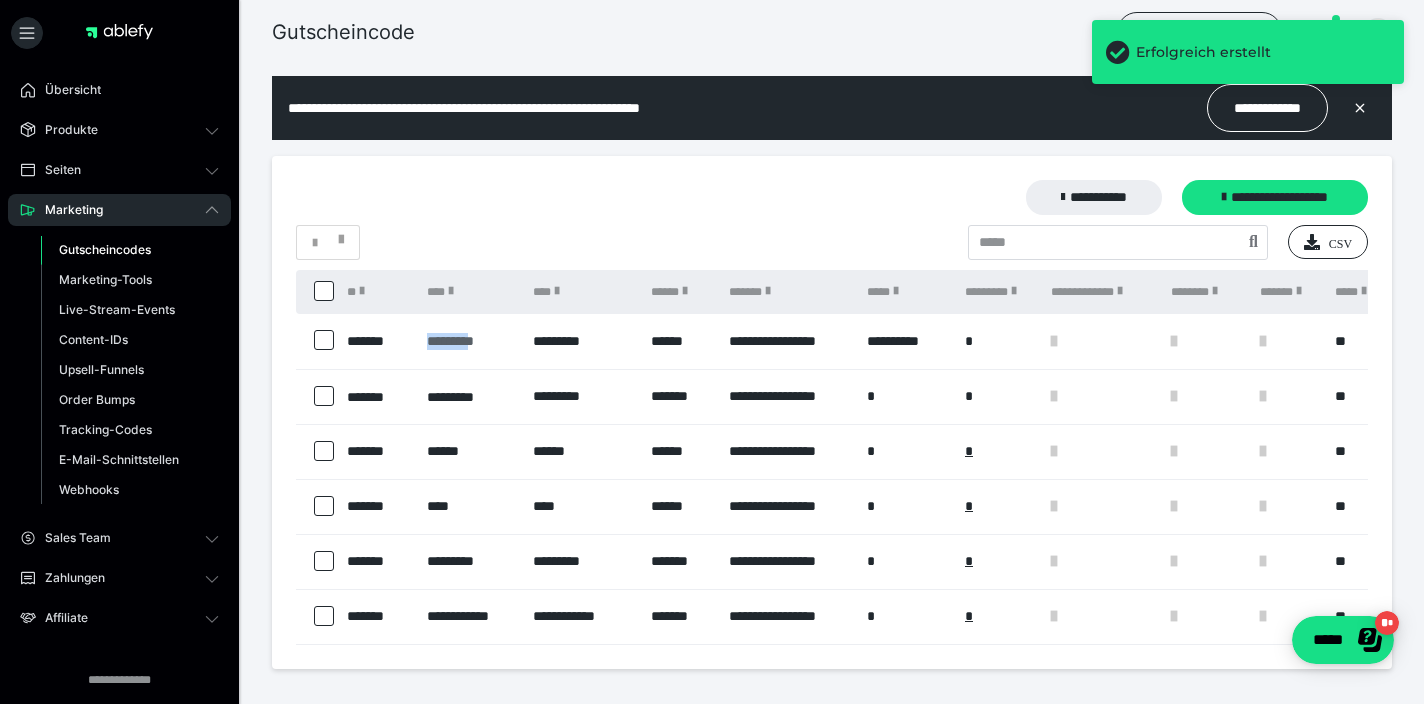 drag, startPoint x: 413, startPoint y: 340, endPoint x: 492, endPoint y: 344, distance: 79.101204 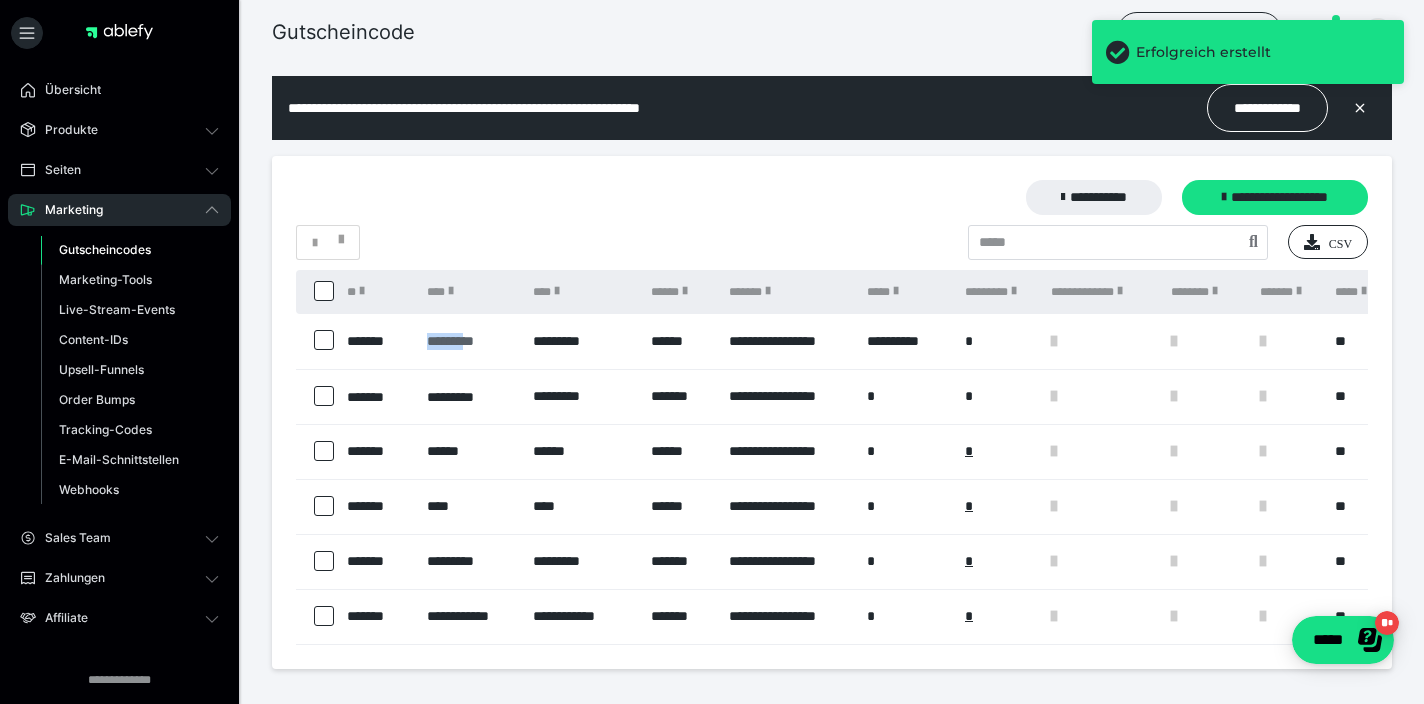 click on "*********" at bounding box center (470, 341) 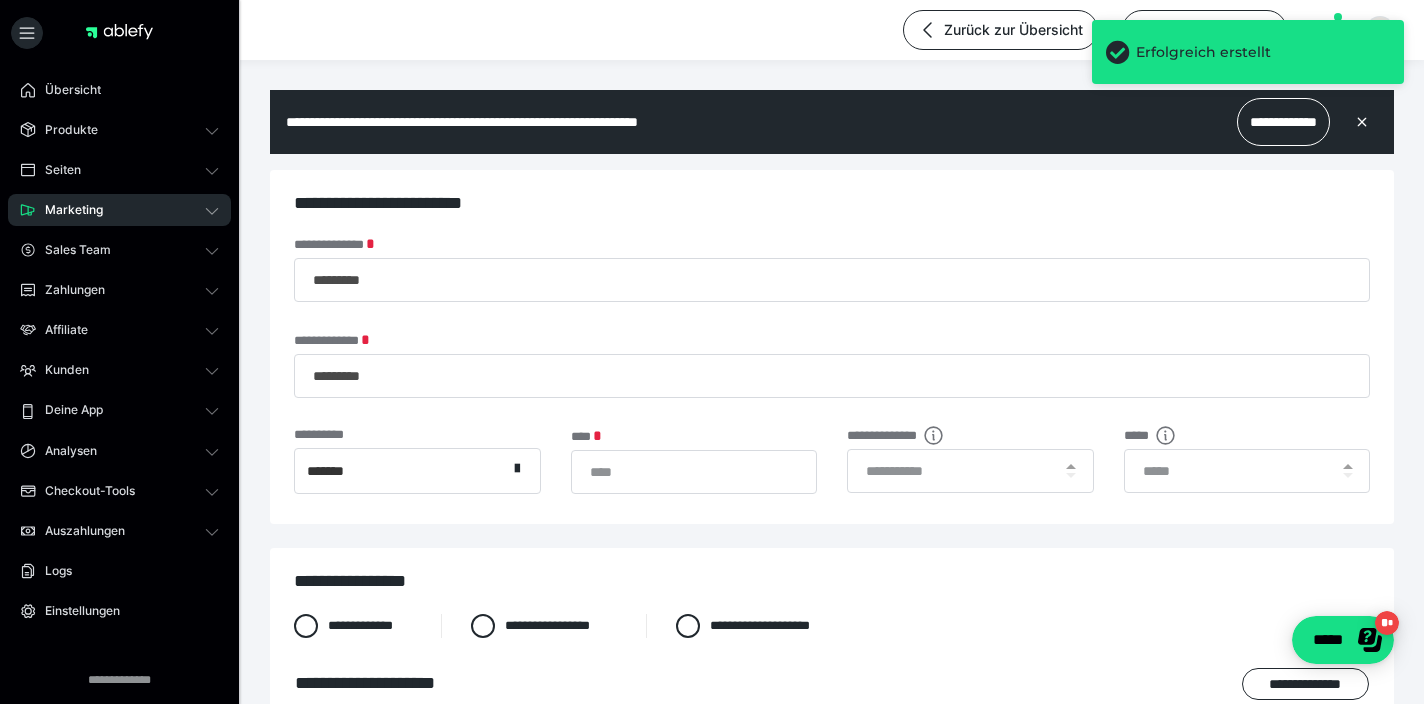 scroll, scrollTop: 0, scrollLeft: 0, axis: both 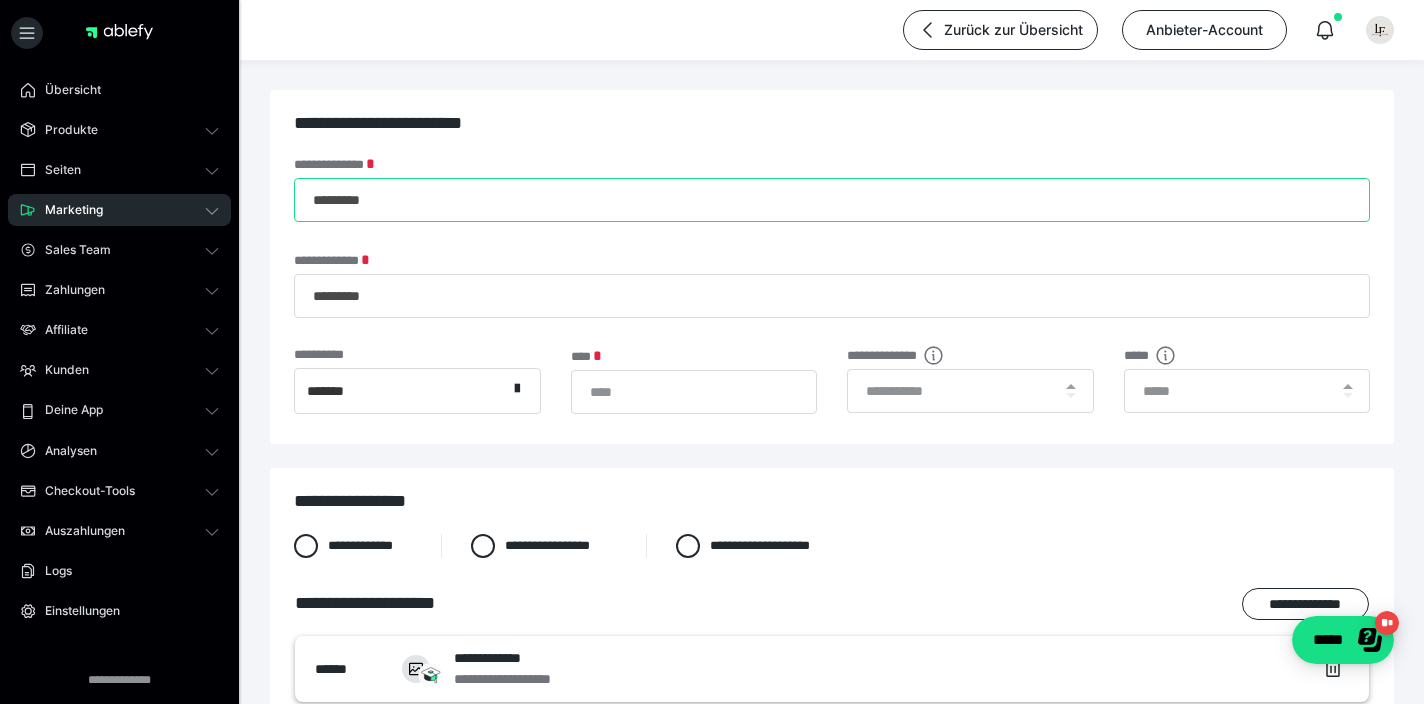 click on "*********" at bounding box center (832, 200) 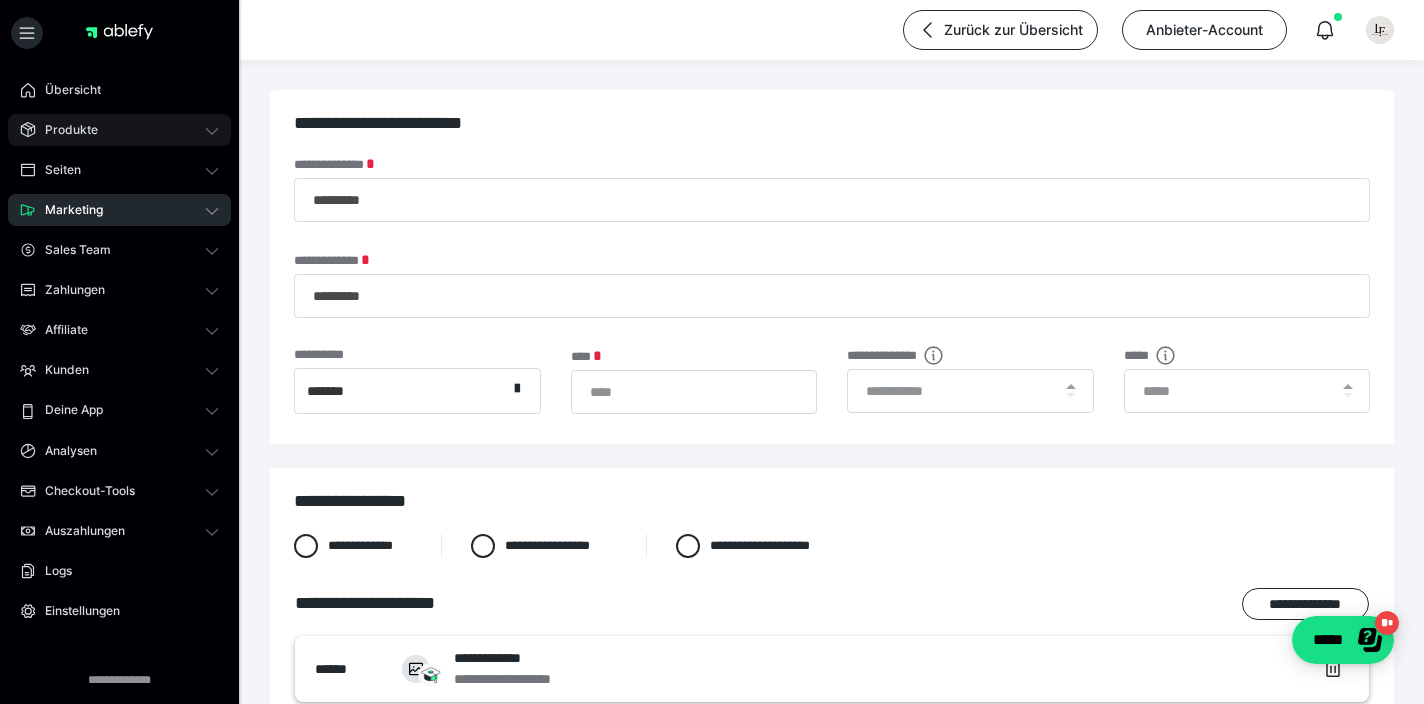 click on "Produkte" at bounding box center (119, 130) 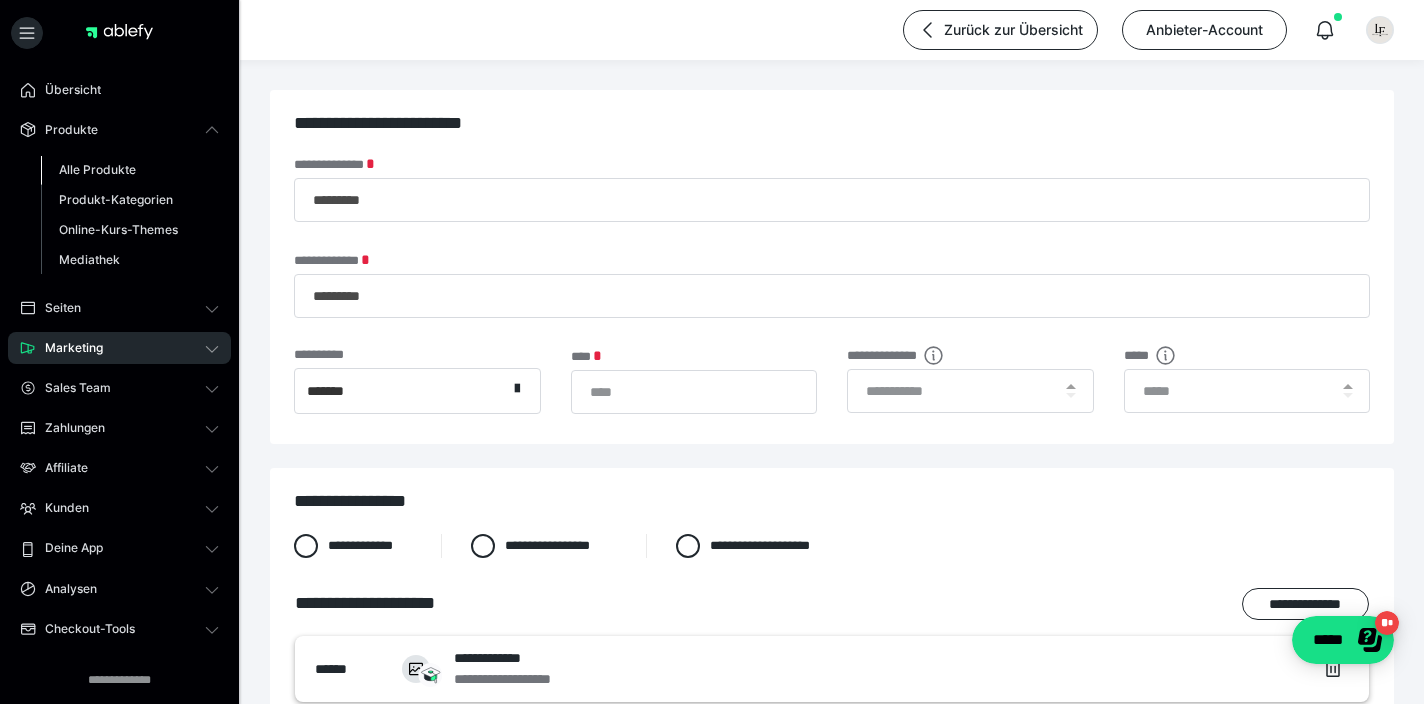 click on "Alle Produkte" at bounding box center [97, 169] 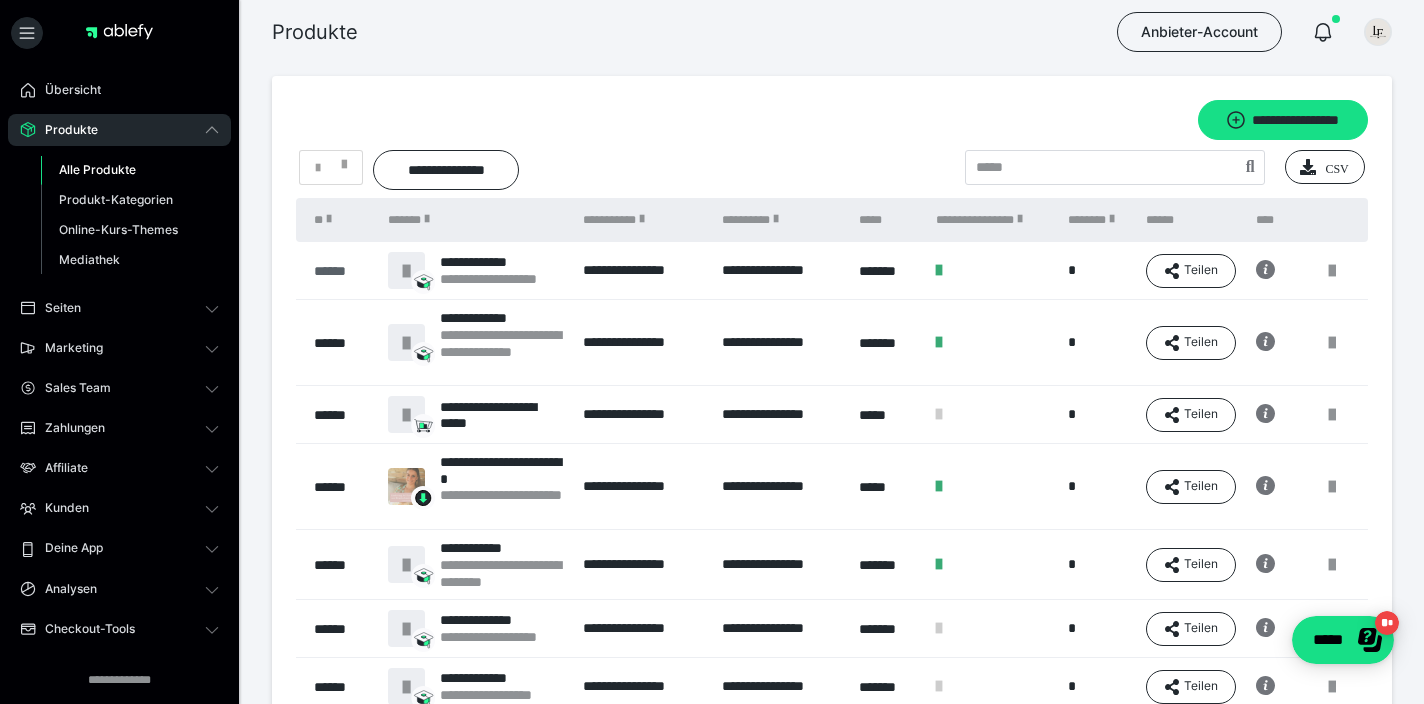 click on "******" at bounding box center (341, 271) 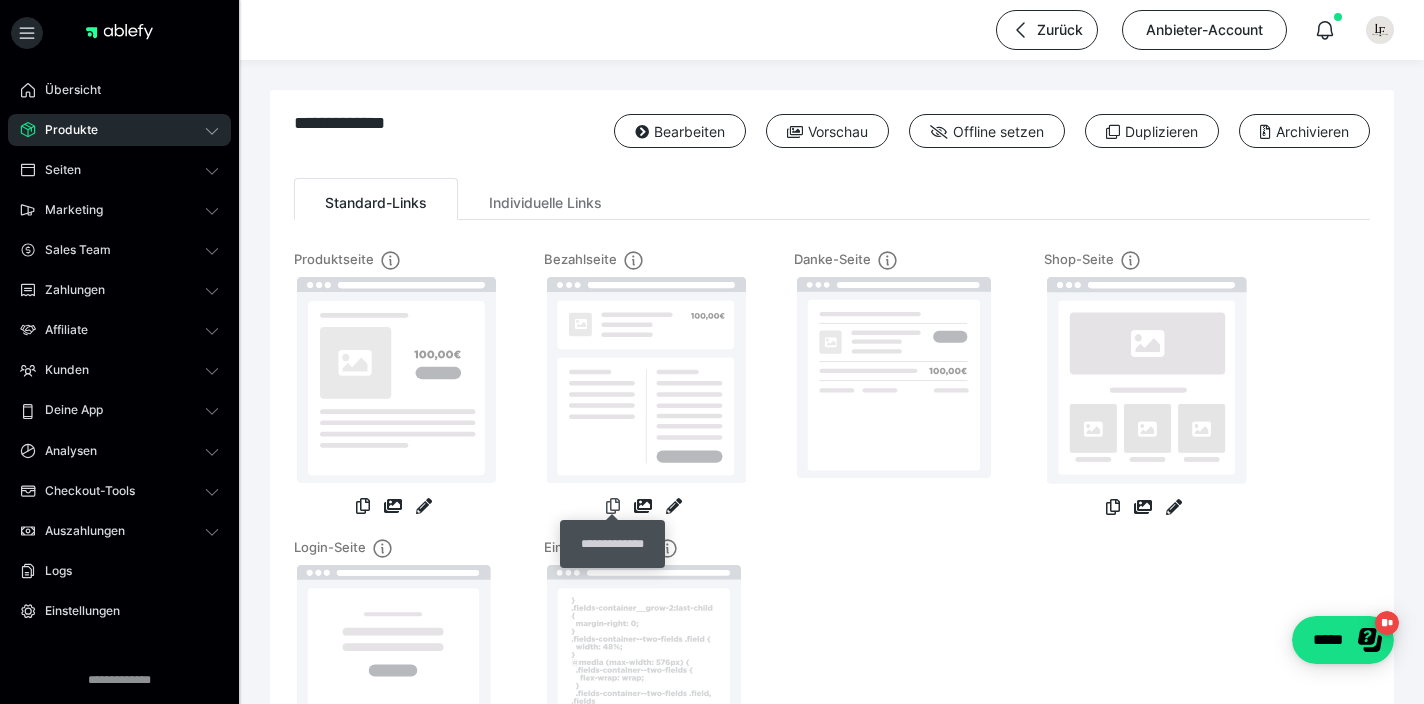 click at bounding box center [613, 506] 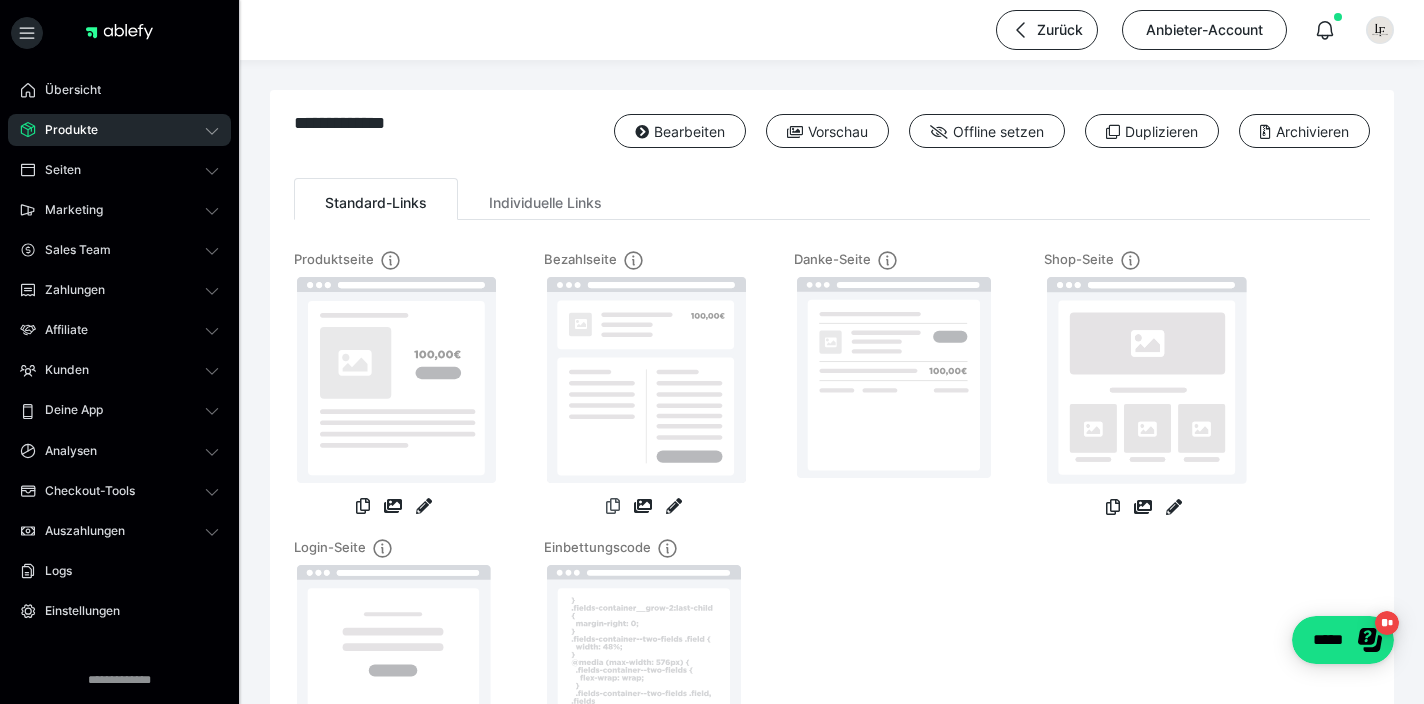 click at bounding box center (613, 506) 